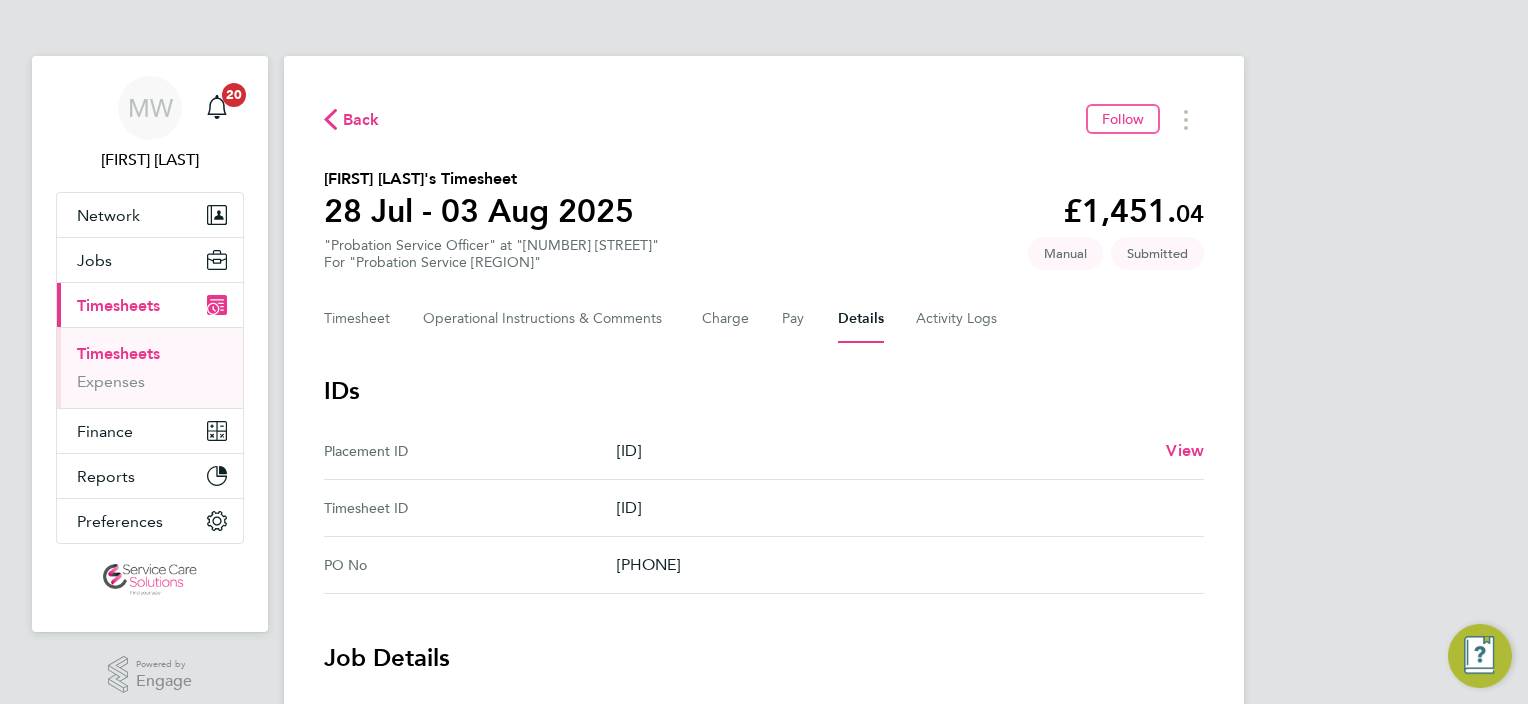 scroll, scrollTop: 0, scrollLeft: 0, axis: both 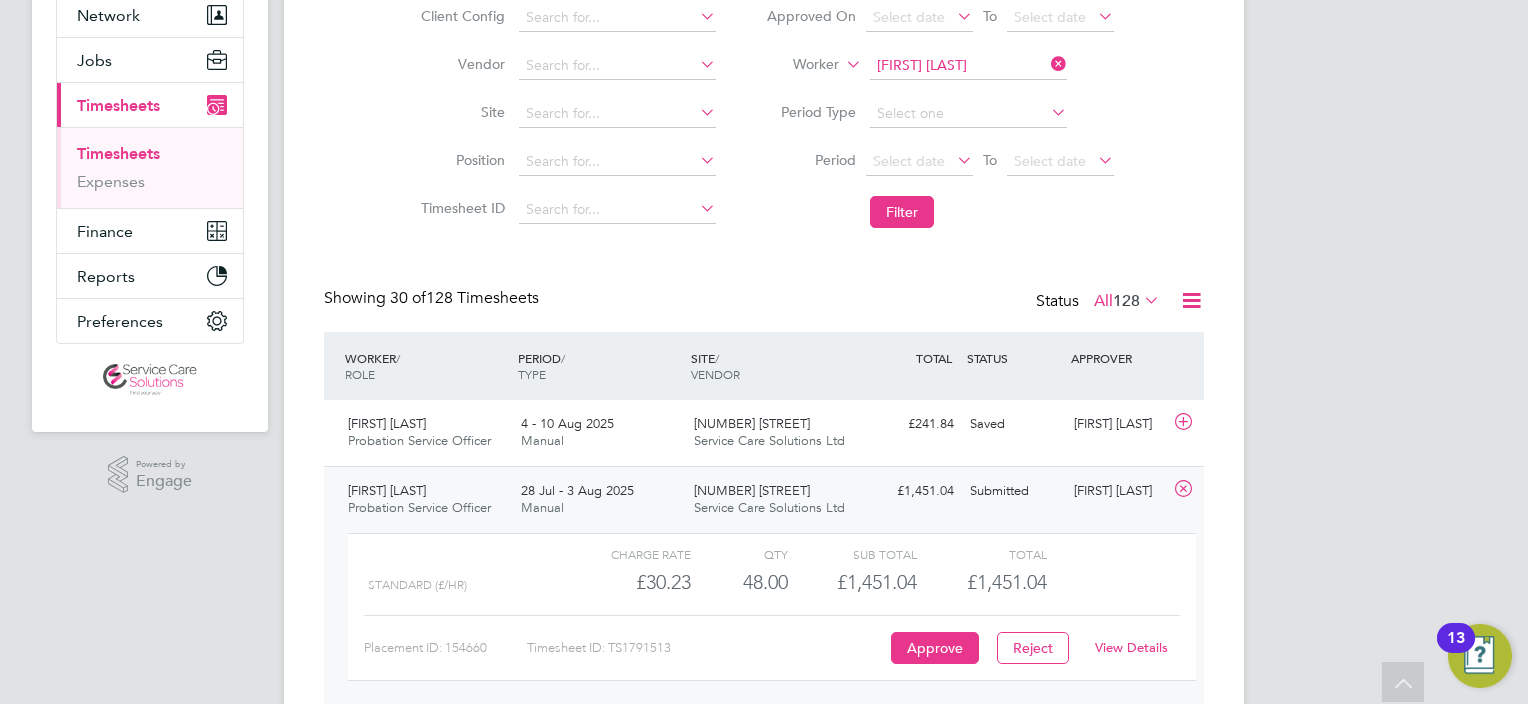 click 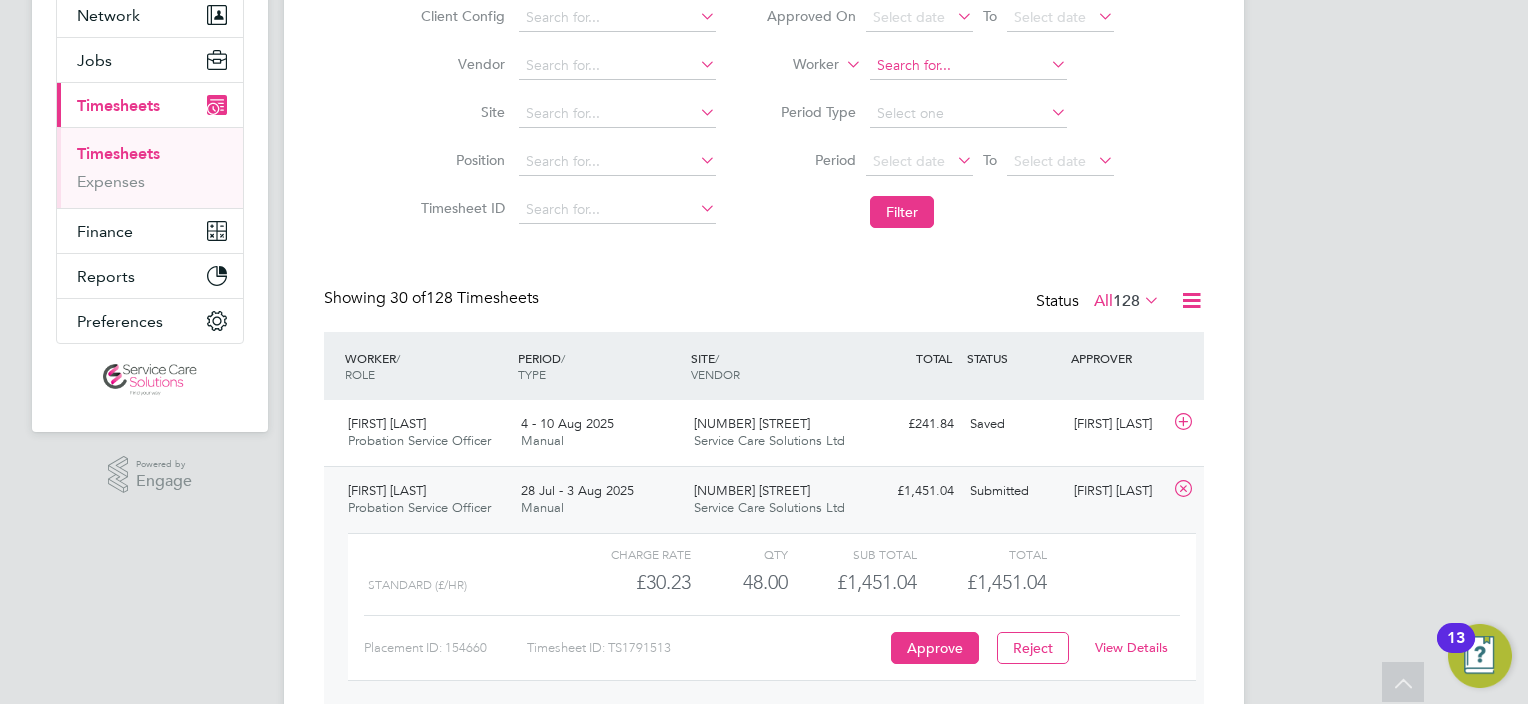 click 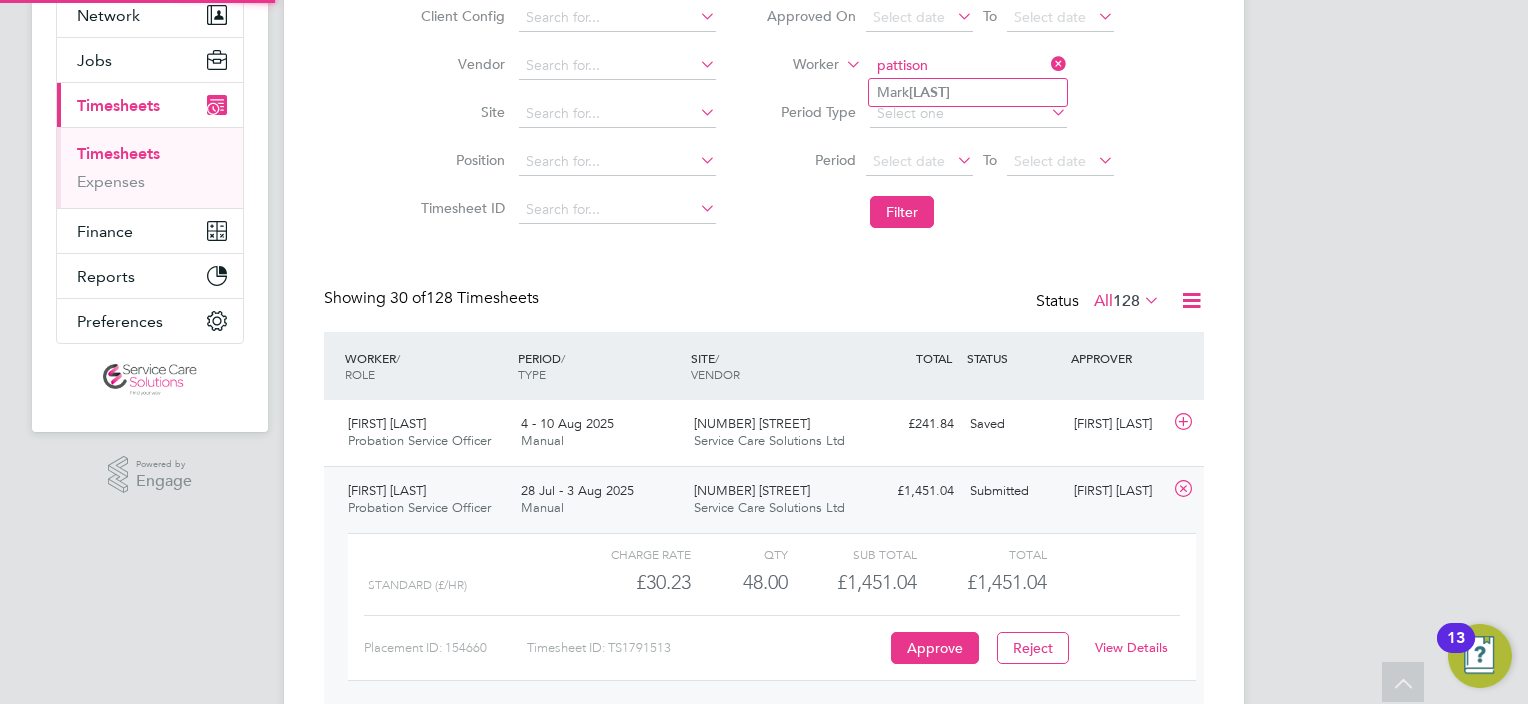type on "pattison" 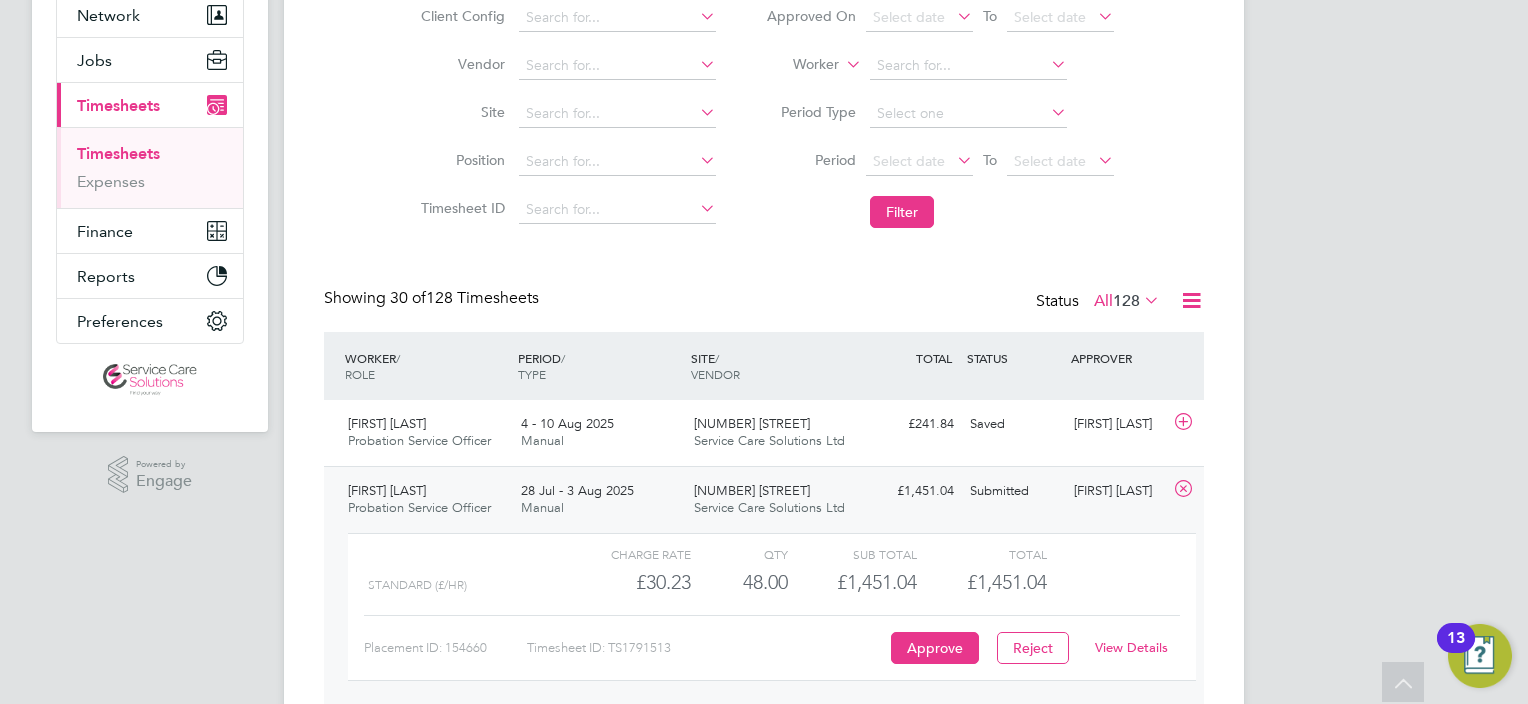 click on "Worker" 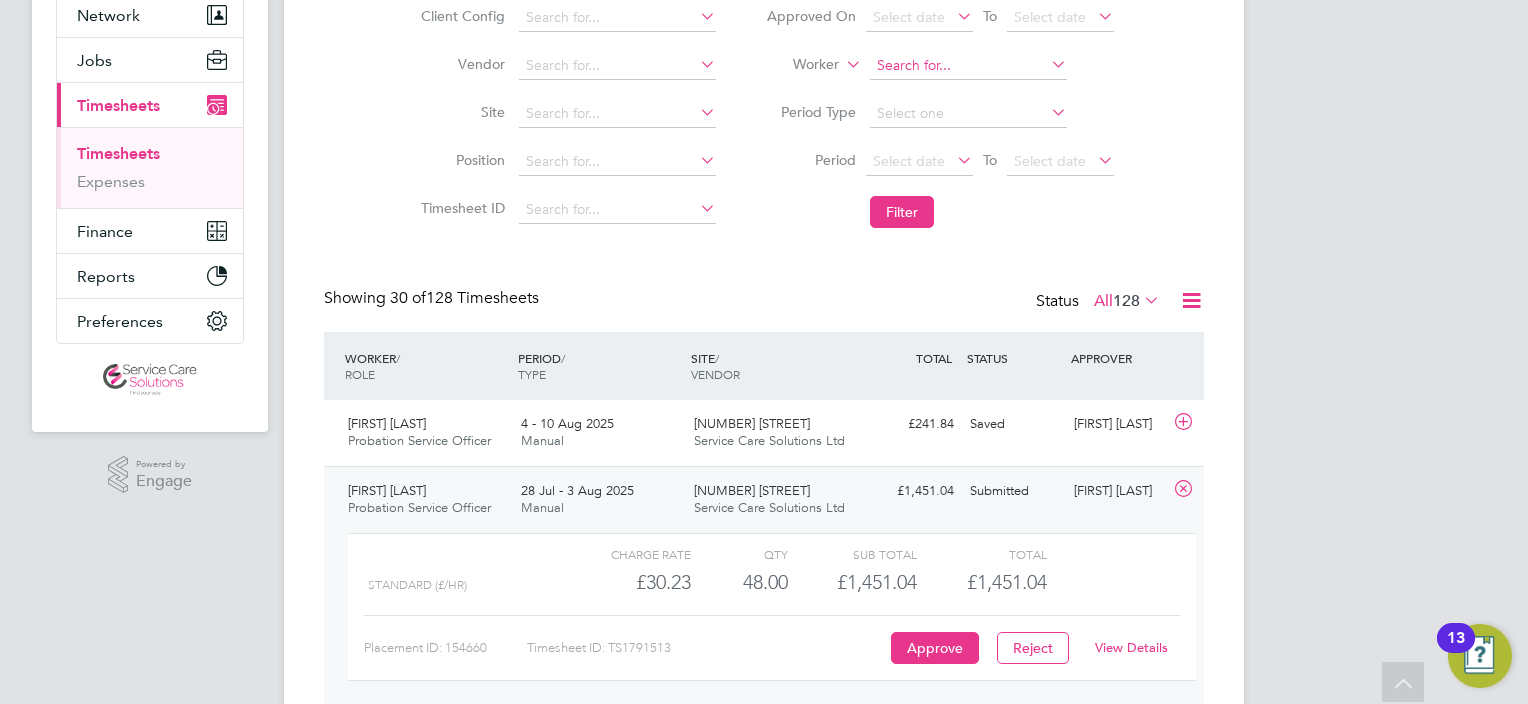 click 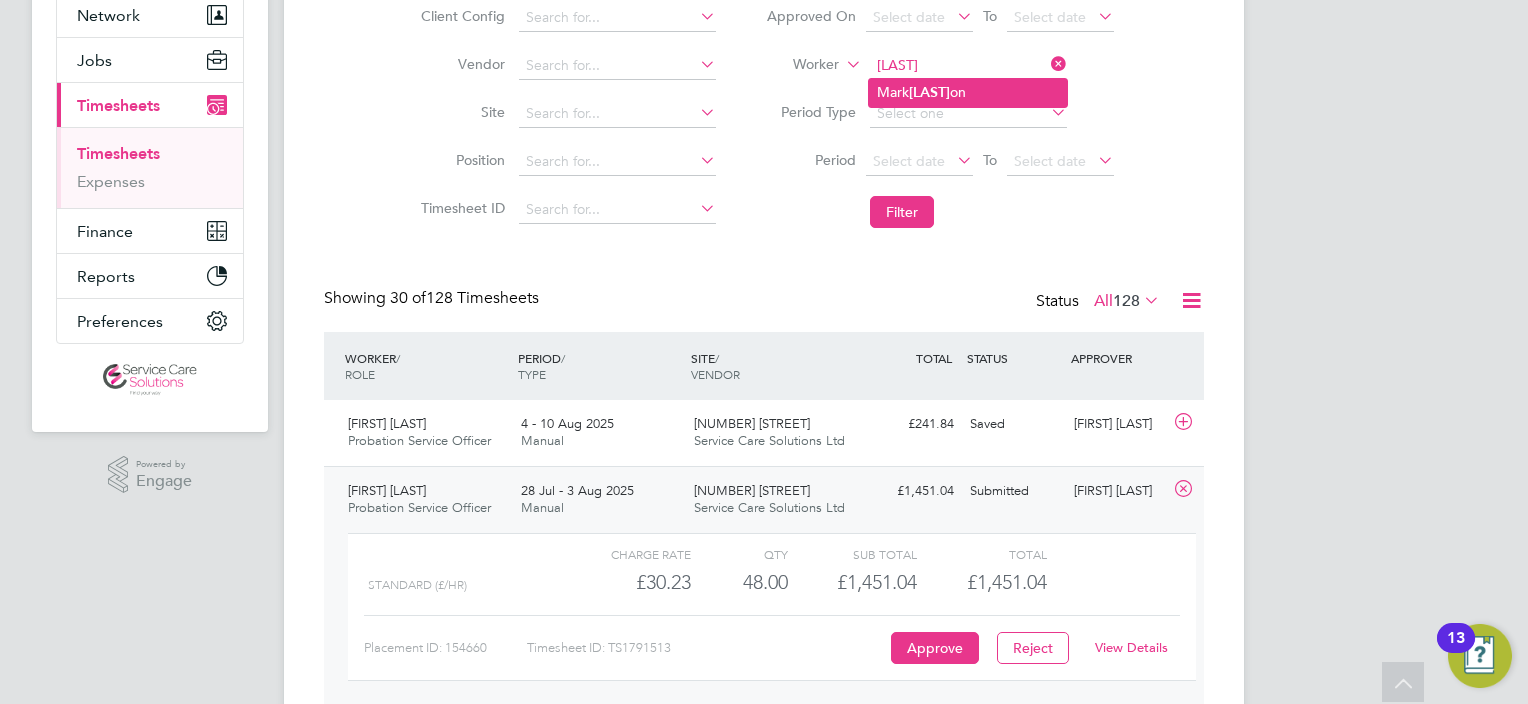 click on "Pattis" 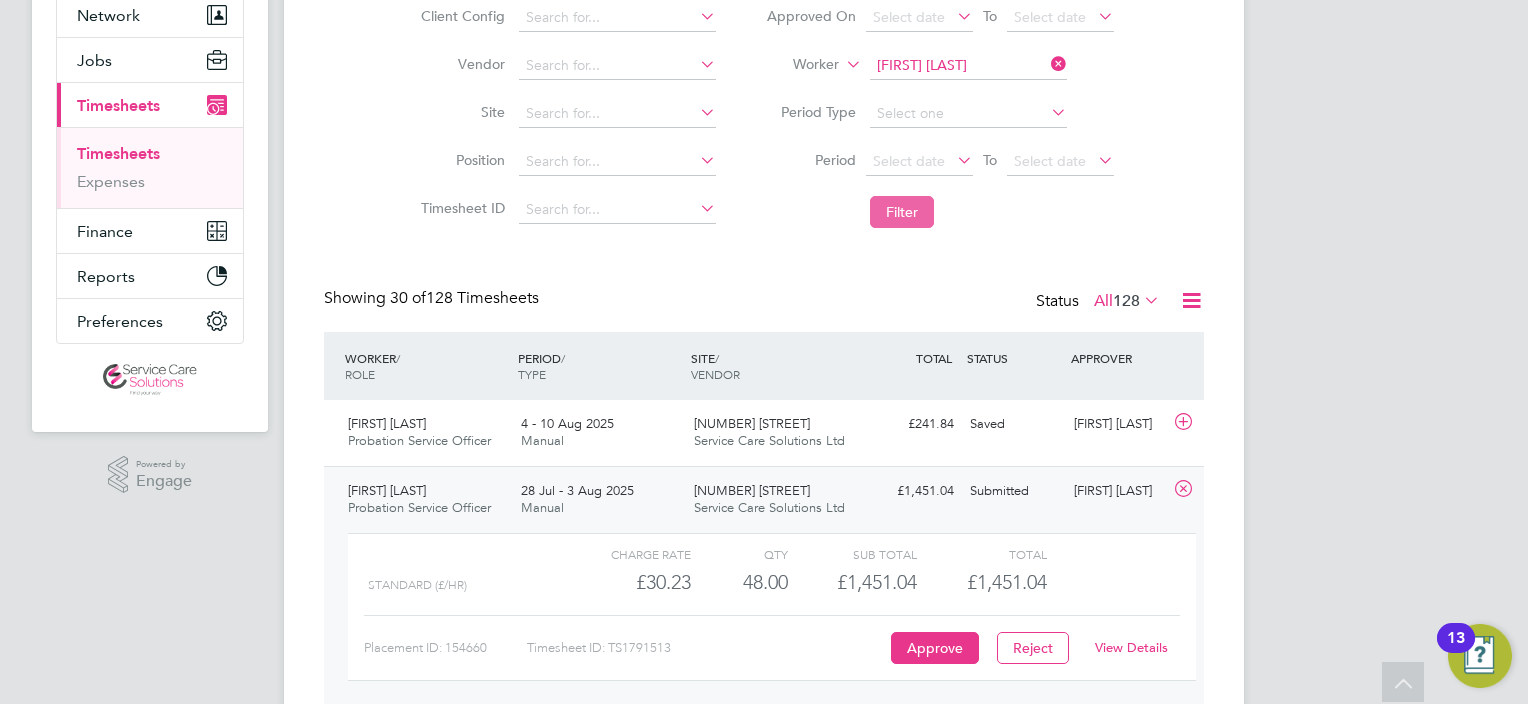 click on "Filter" 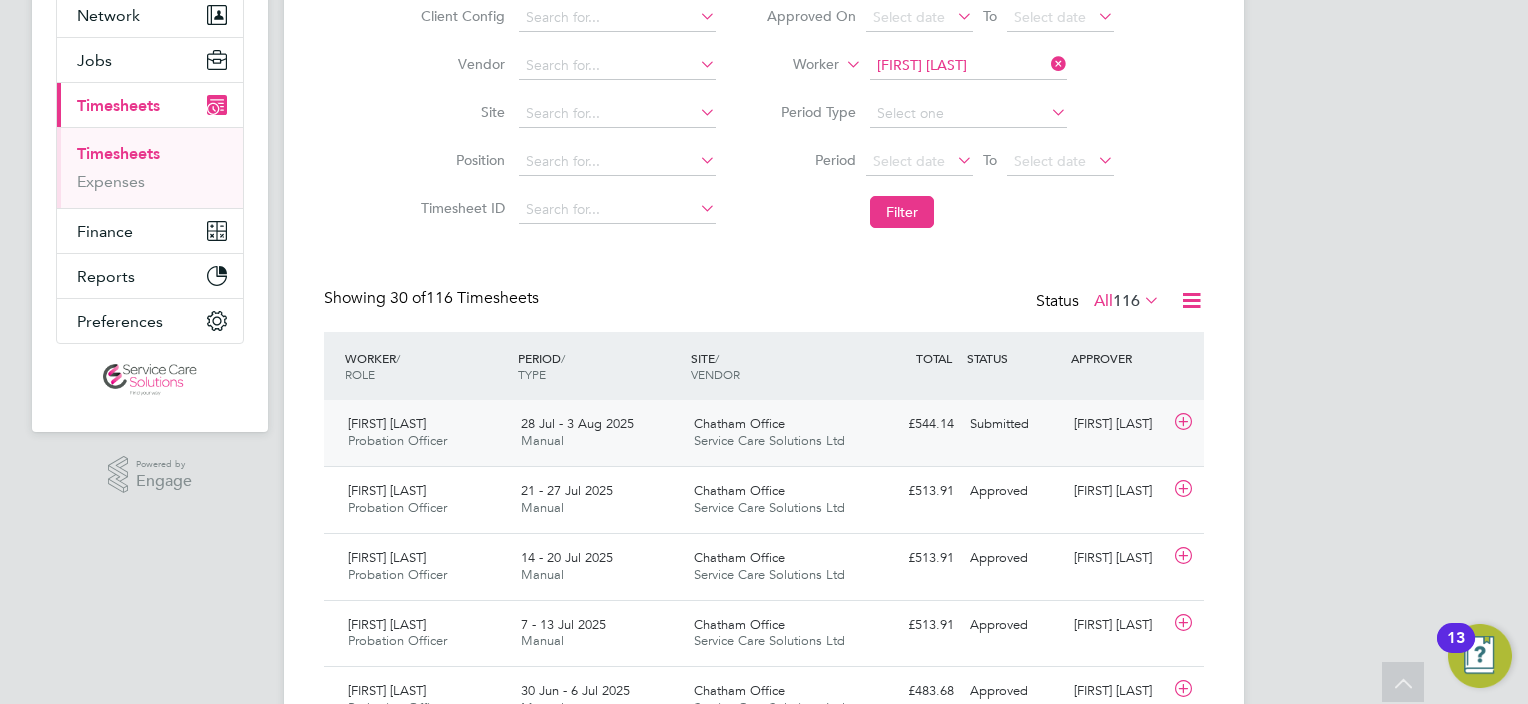 click on "Chatham Office Service Care Solutions Ltd" 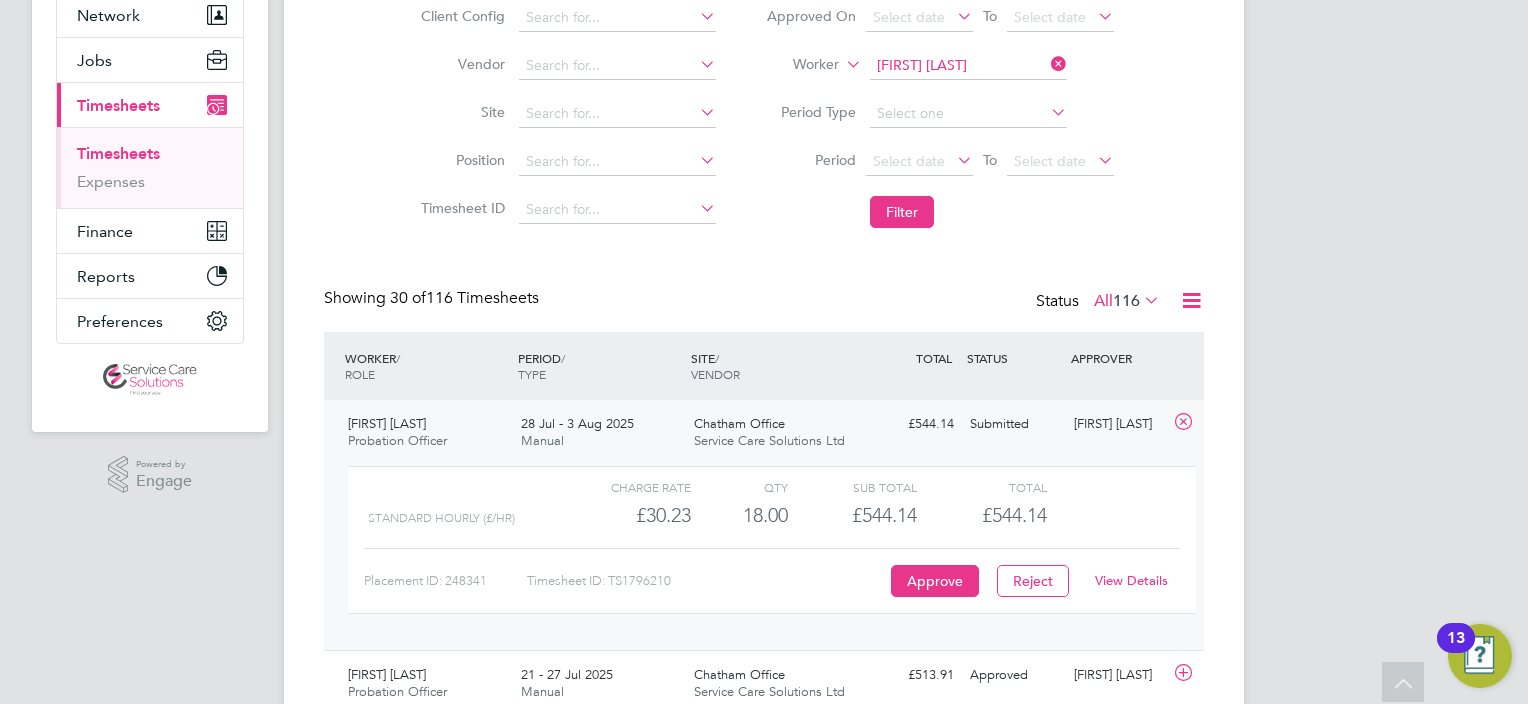 click on "View Details" 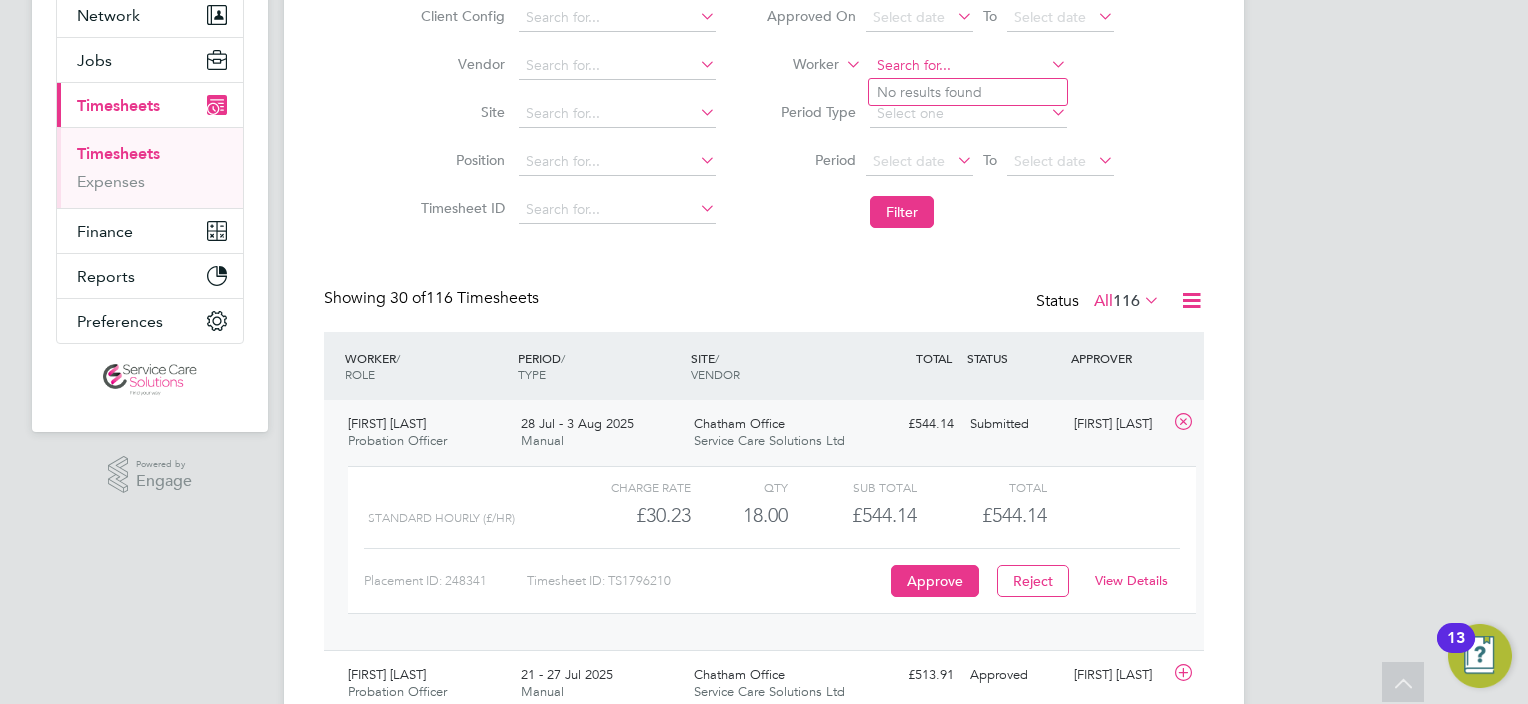 click 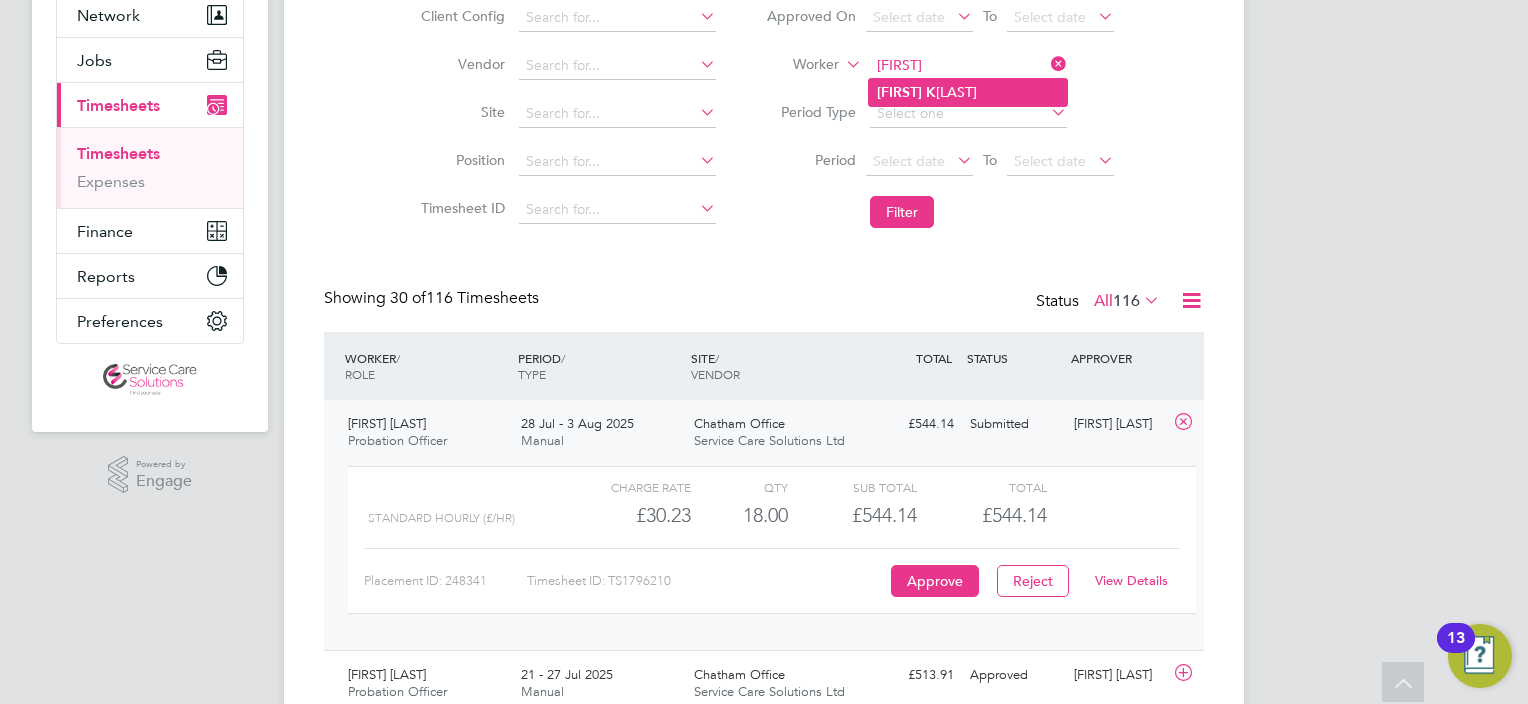 click on "Sophie   K awoya" 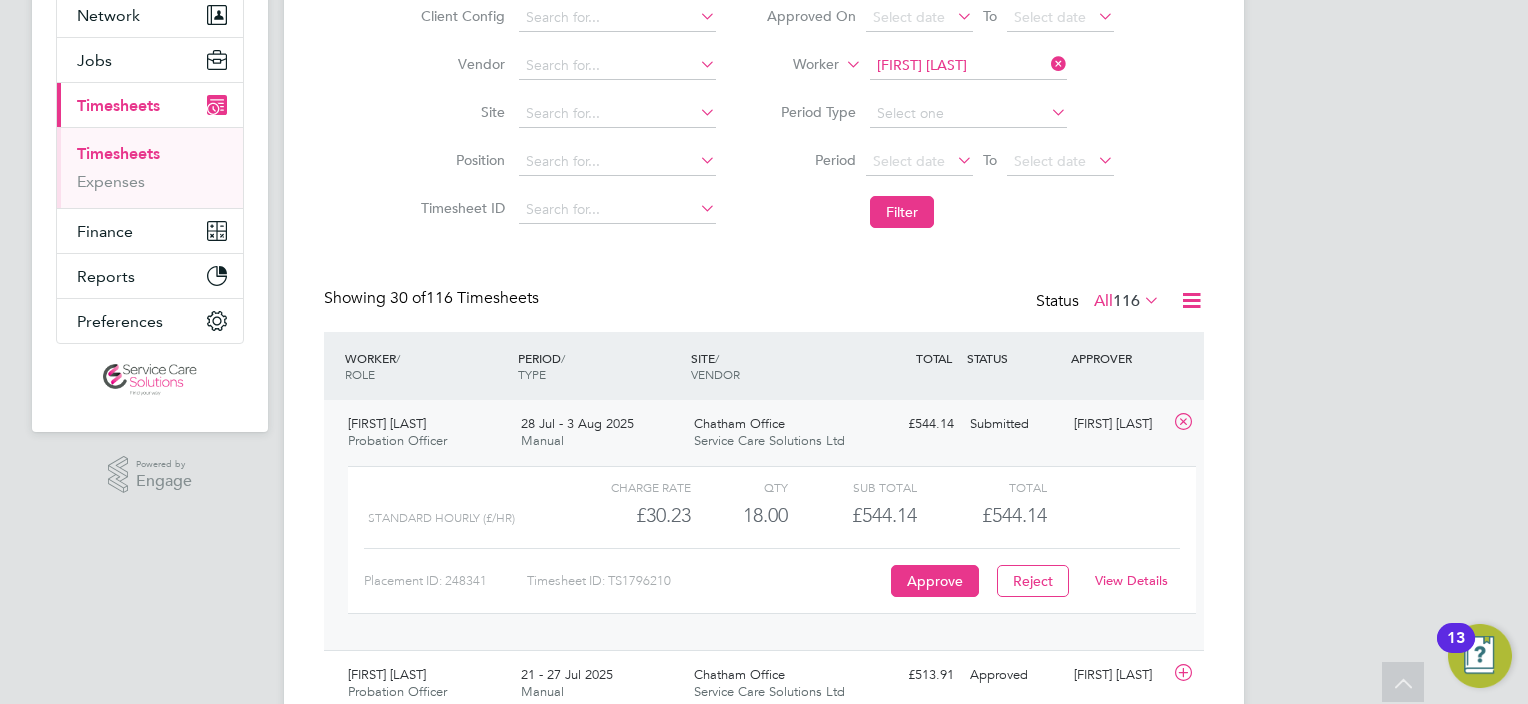 click on "Filter" 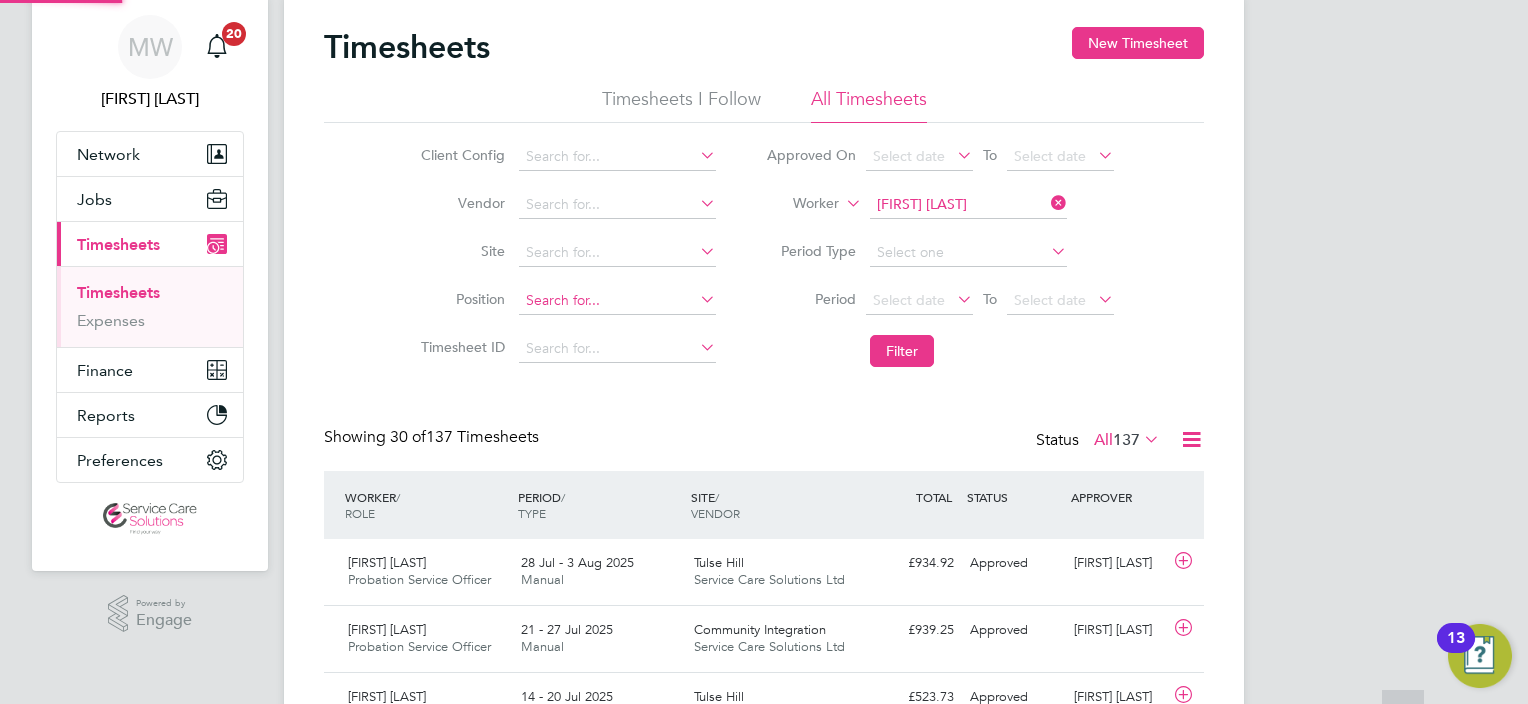 scroll, scrollTop: 200, scrollLeft: 0, axis: vertical 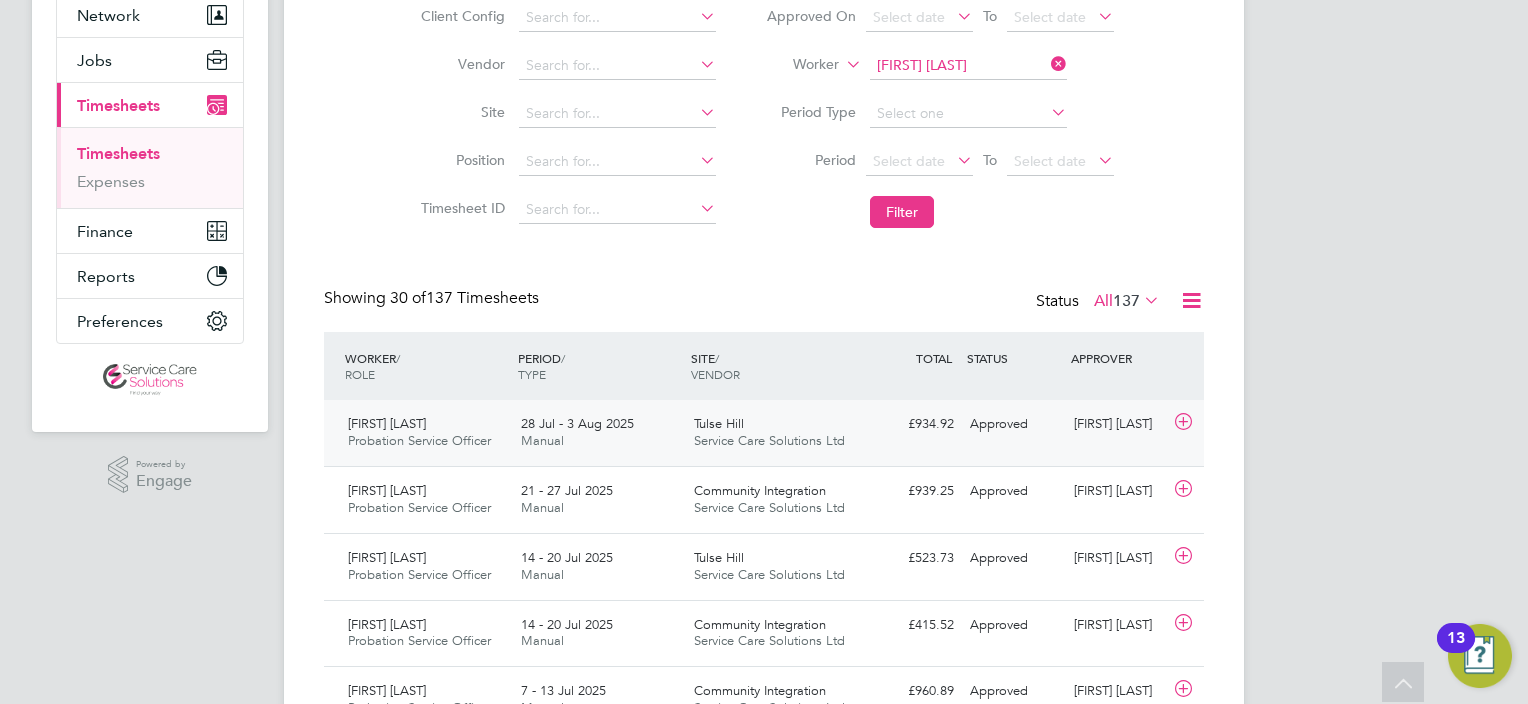 click on "Tulse Hill Service Care Solutions Ltd" 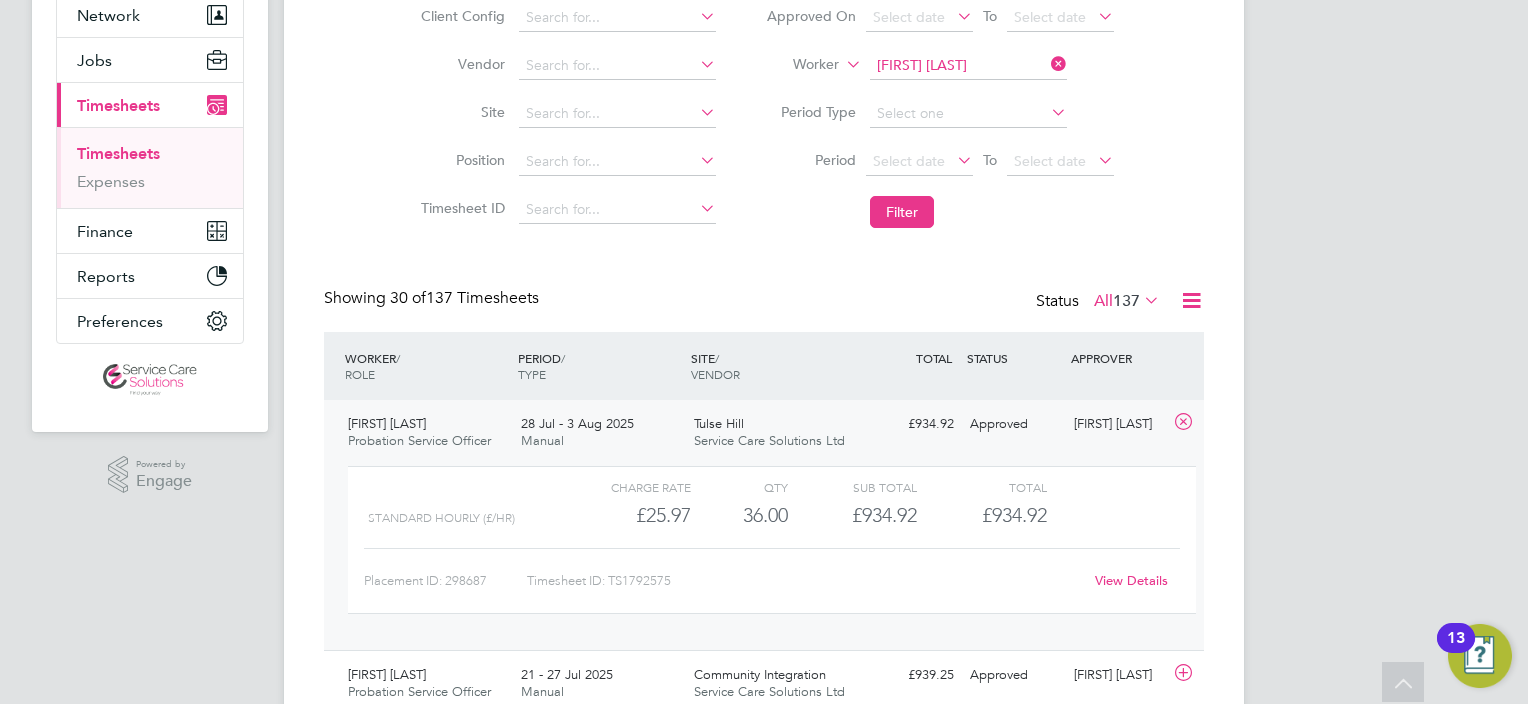 click on "View Details" 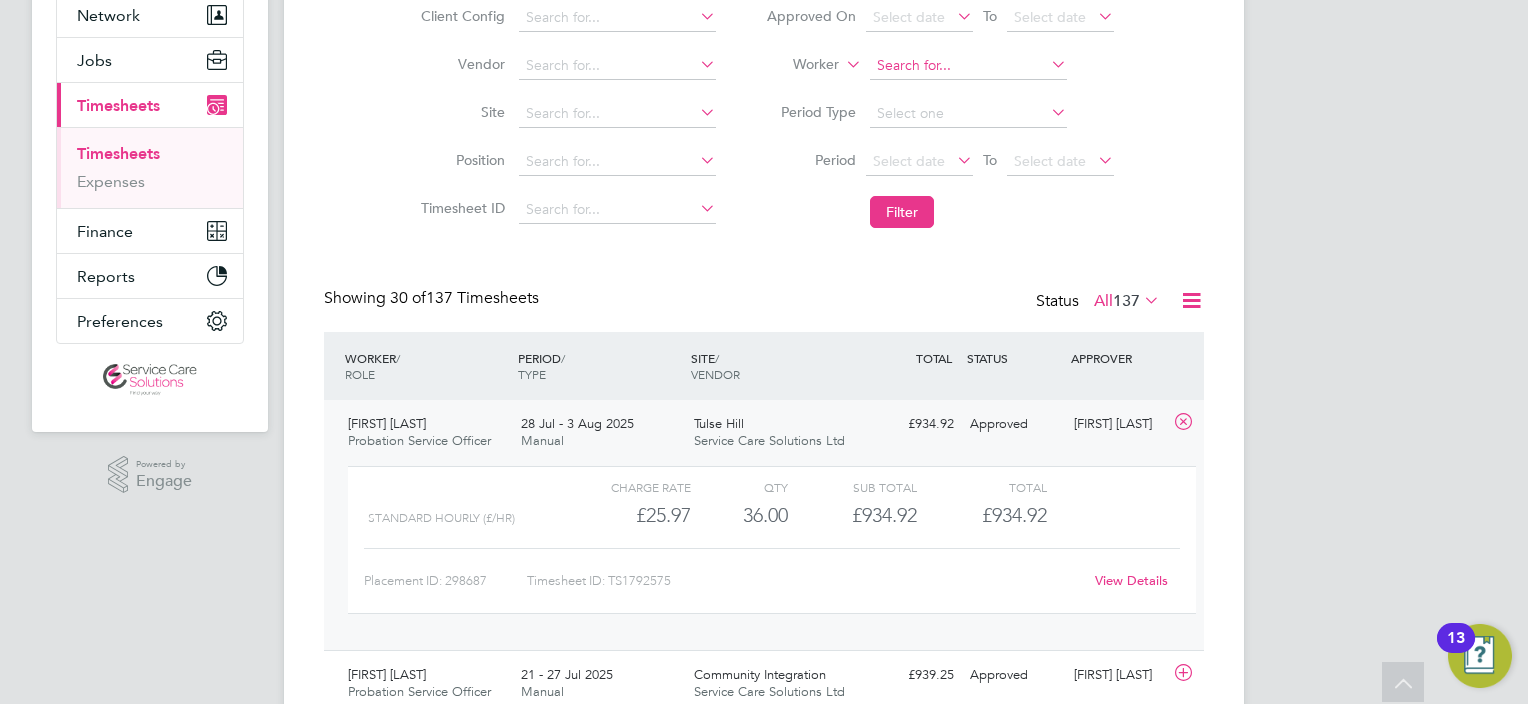click 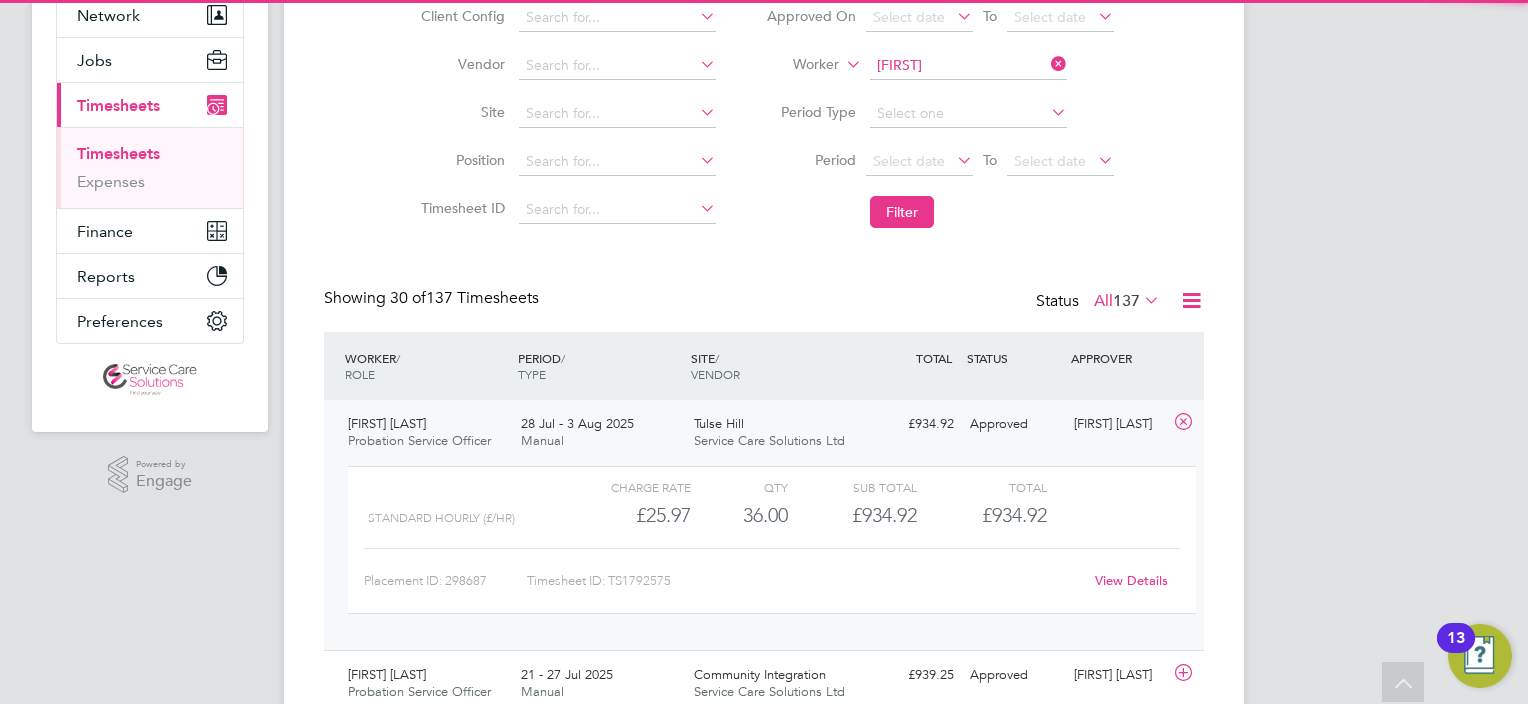 click on "Sabrina  Peterson" 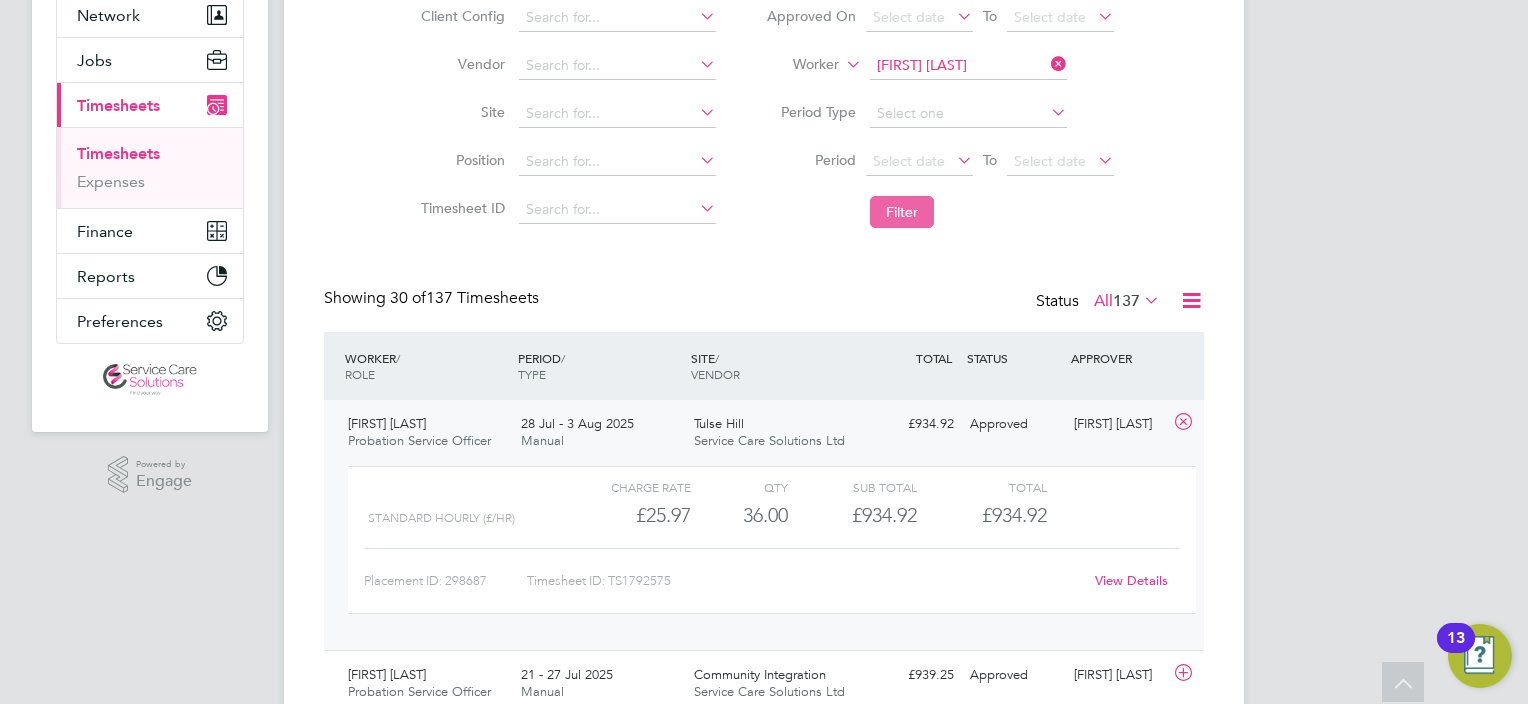 click on "Filter" 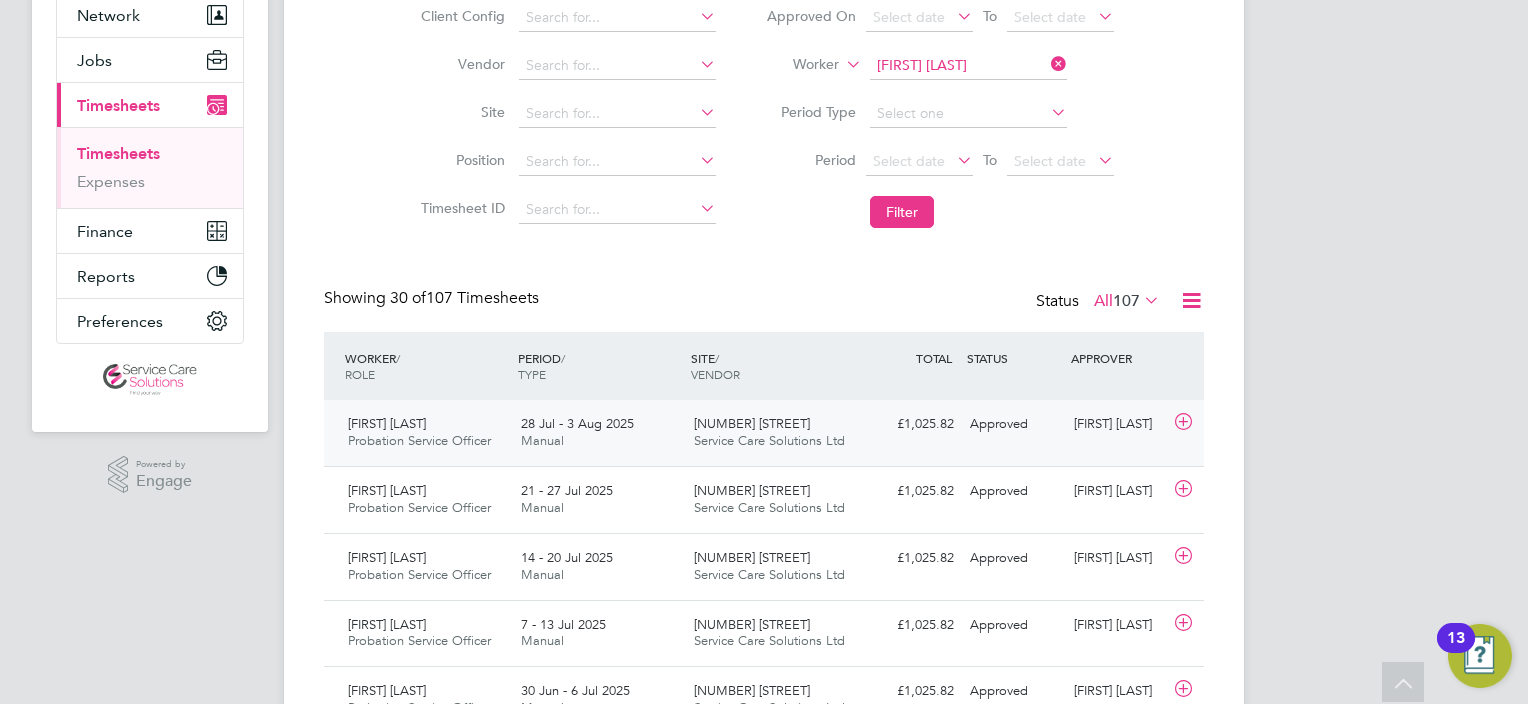 click on "28 Jul - 3 Aug 2025 Manual" 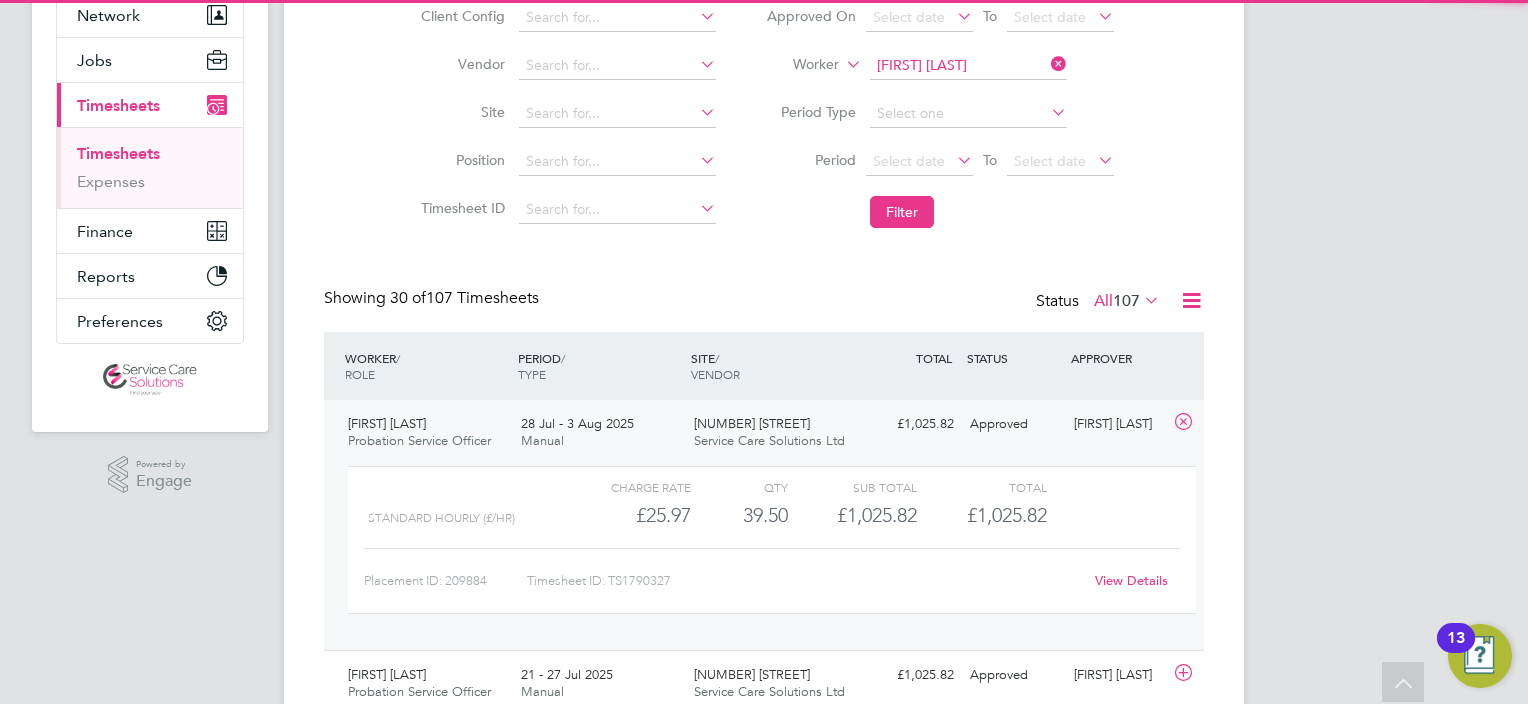 click on "View Details" 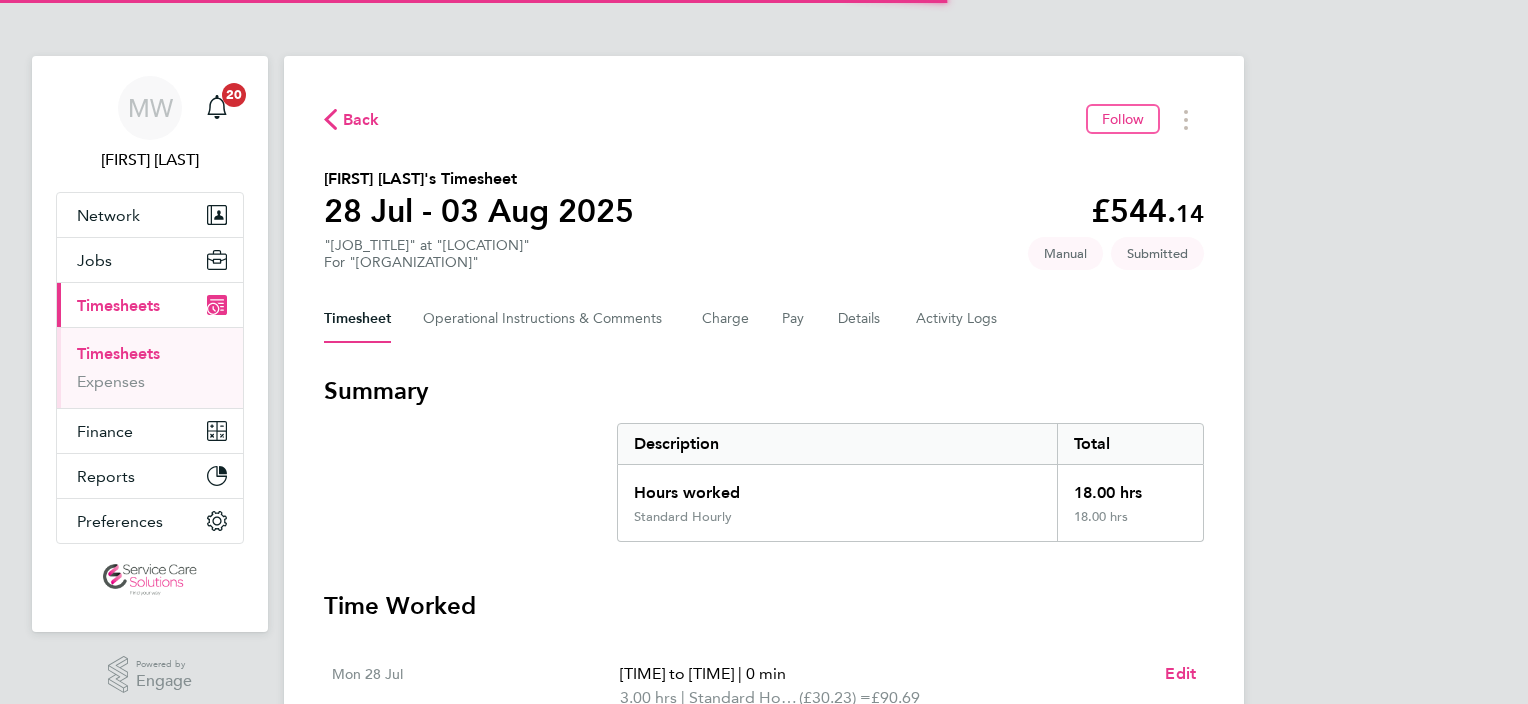 scroll, scrollTop: 0, scrollLeft: 0, axis: both 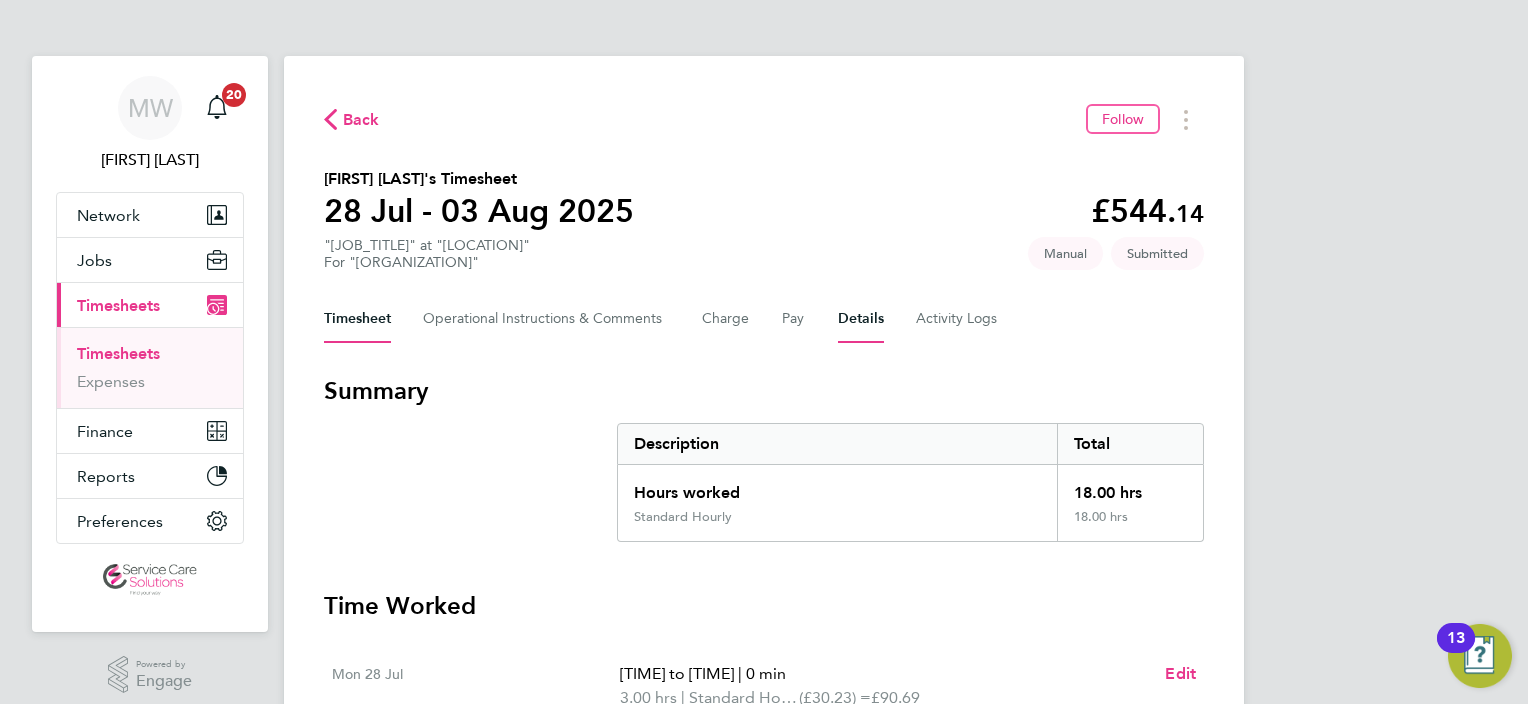 click on "Details" at bounding box center (861, 319) 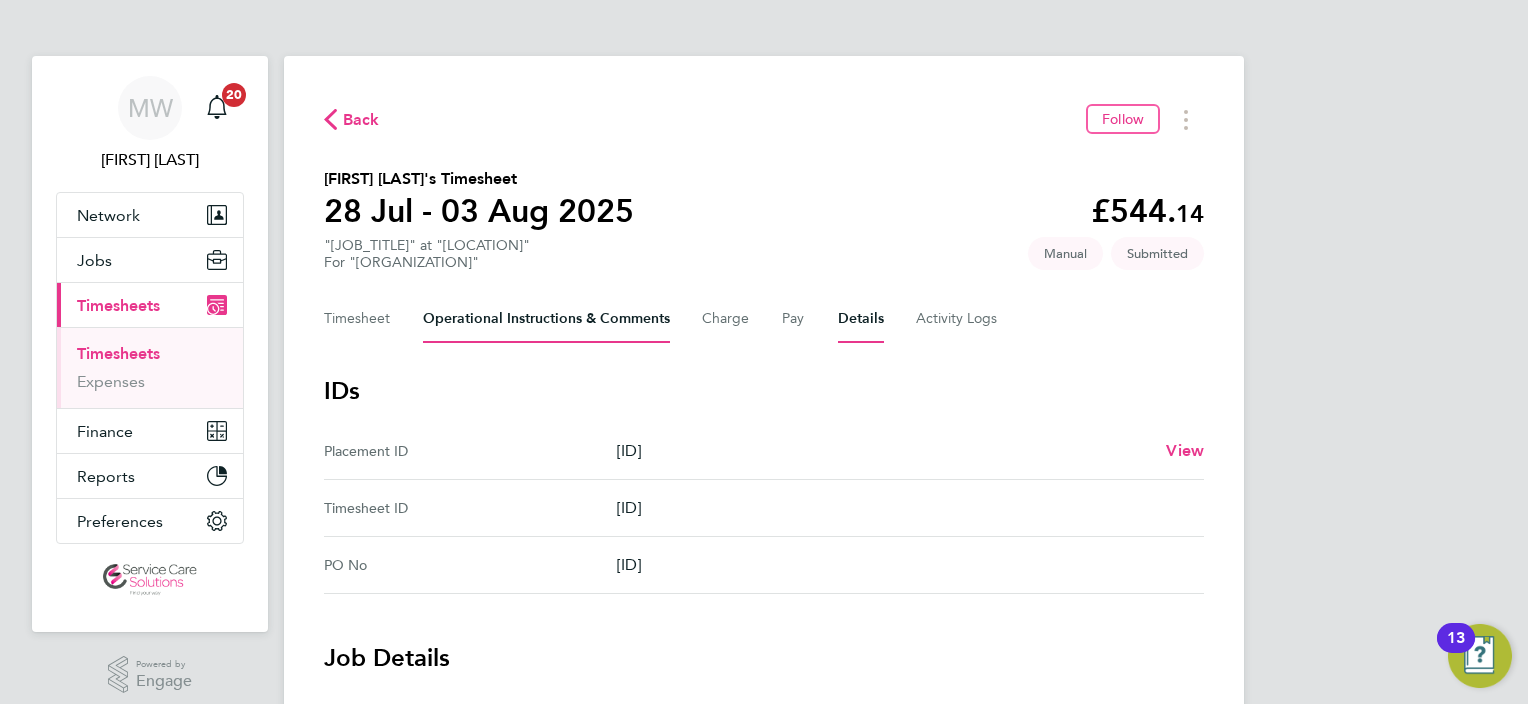 click on "Operational Instructions & Comments" at bounding box center [546, 319] 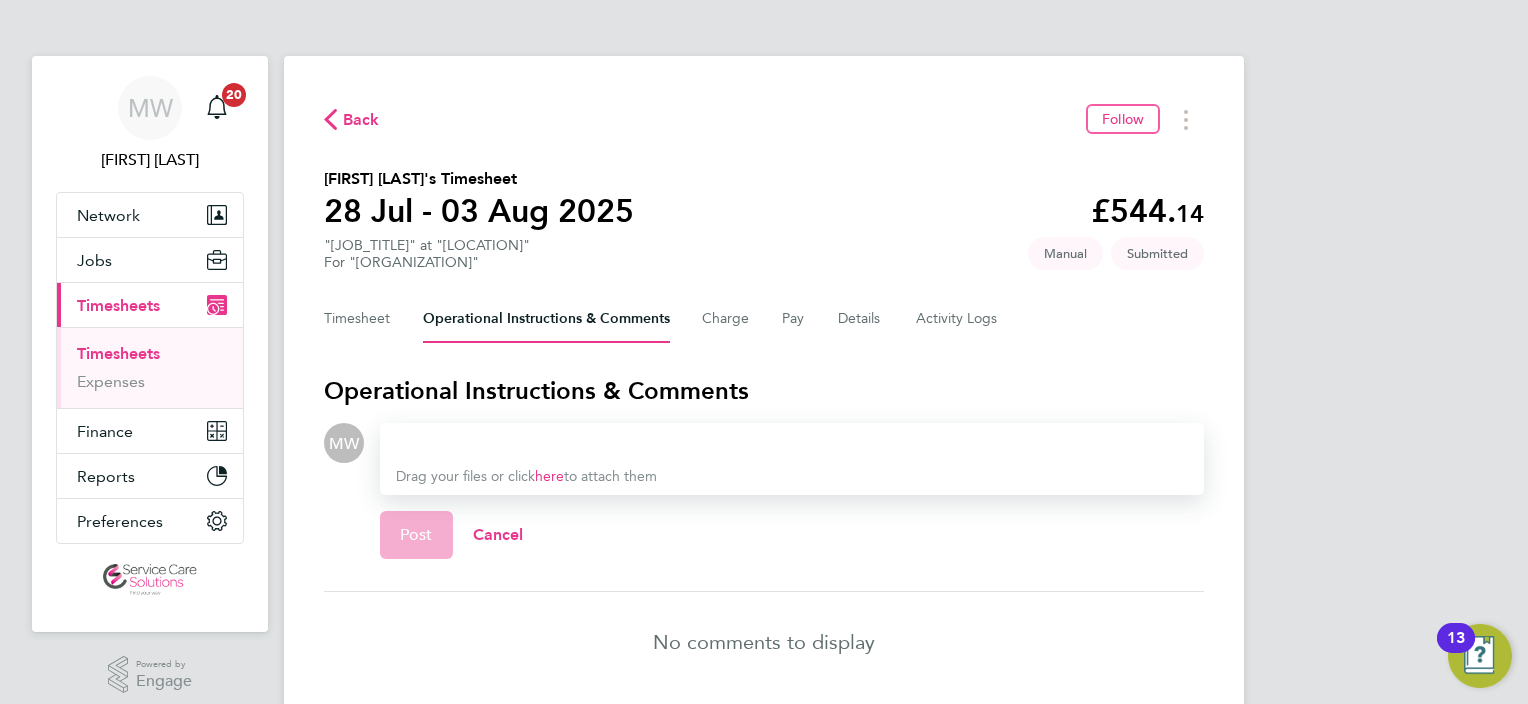 click on "Drag your files or click  here  to attach them" 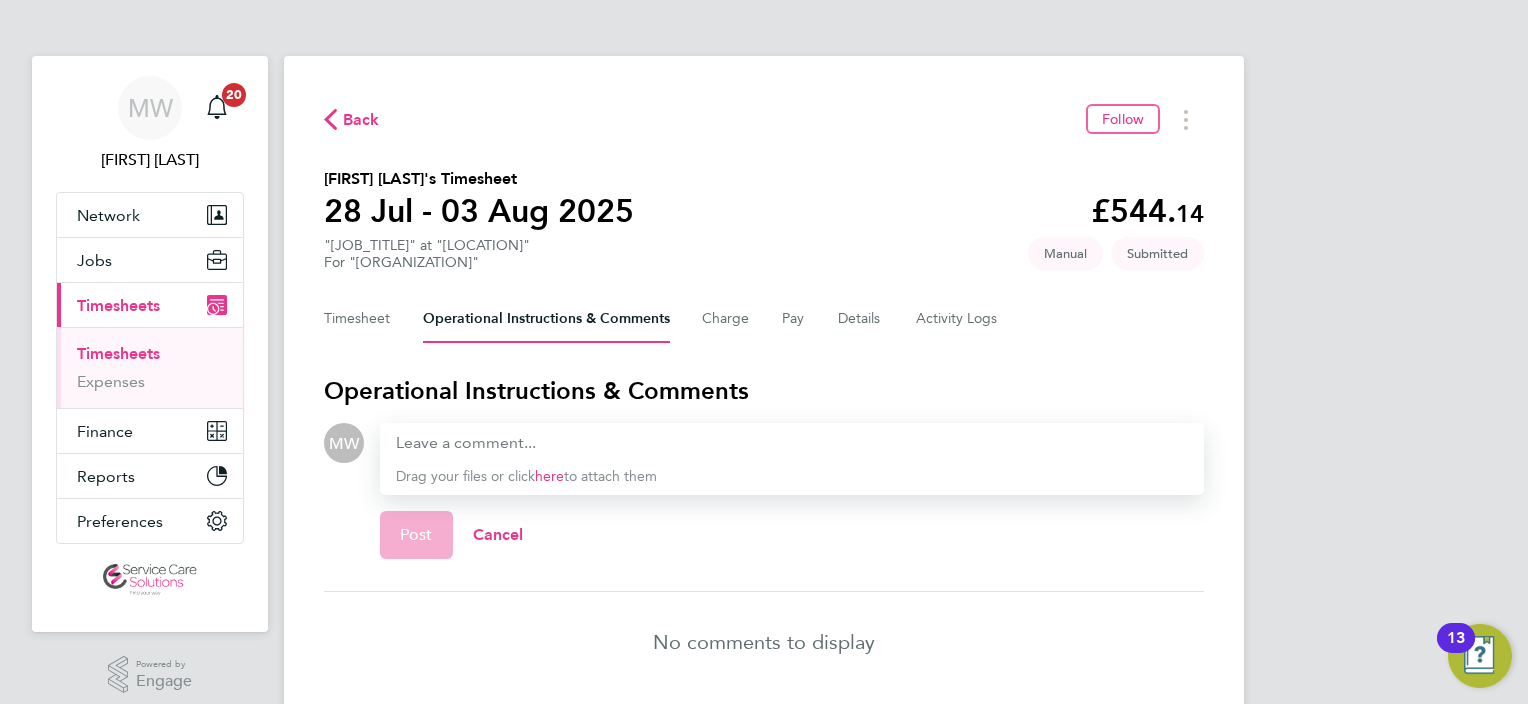 click on "Drag your files or click  here  to attach them" 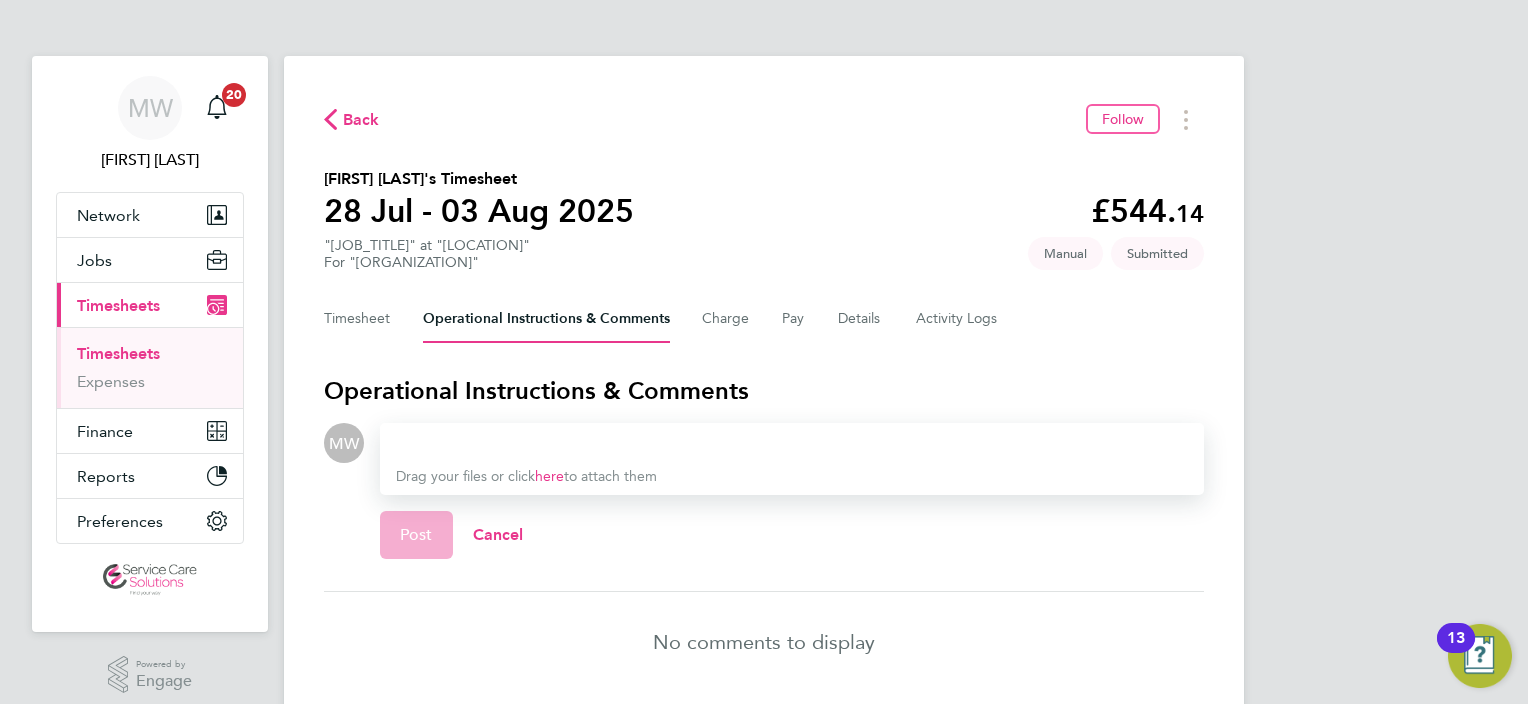 click at bounding box center [792, 443] 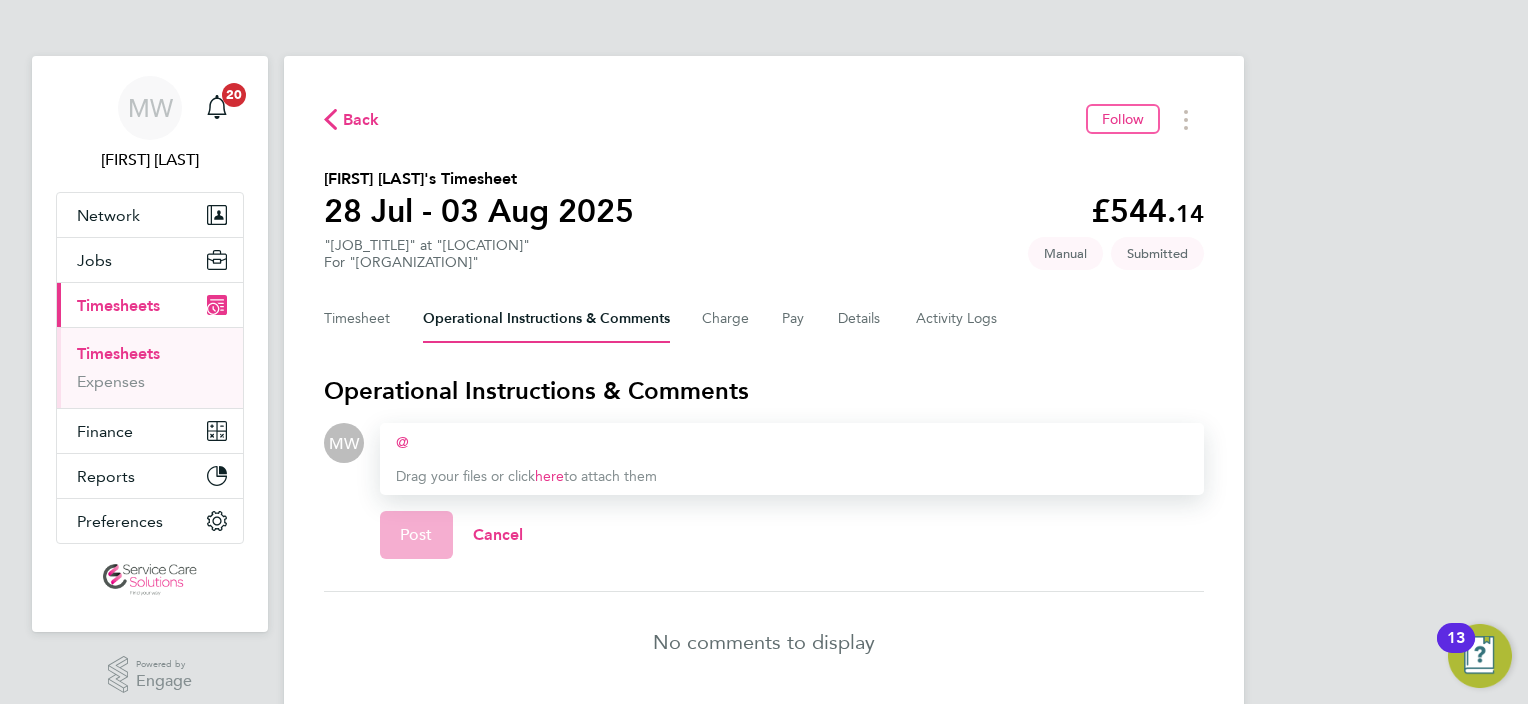 type 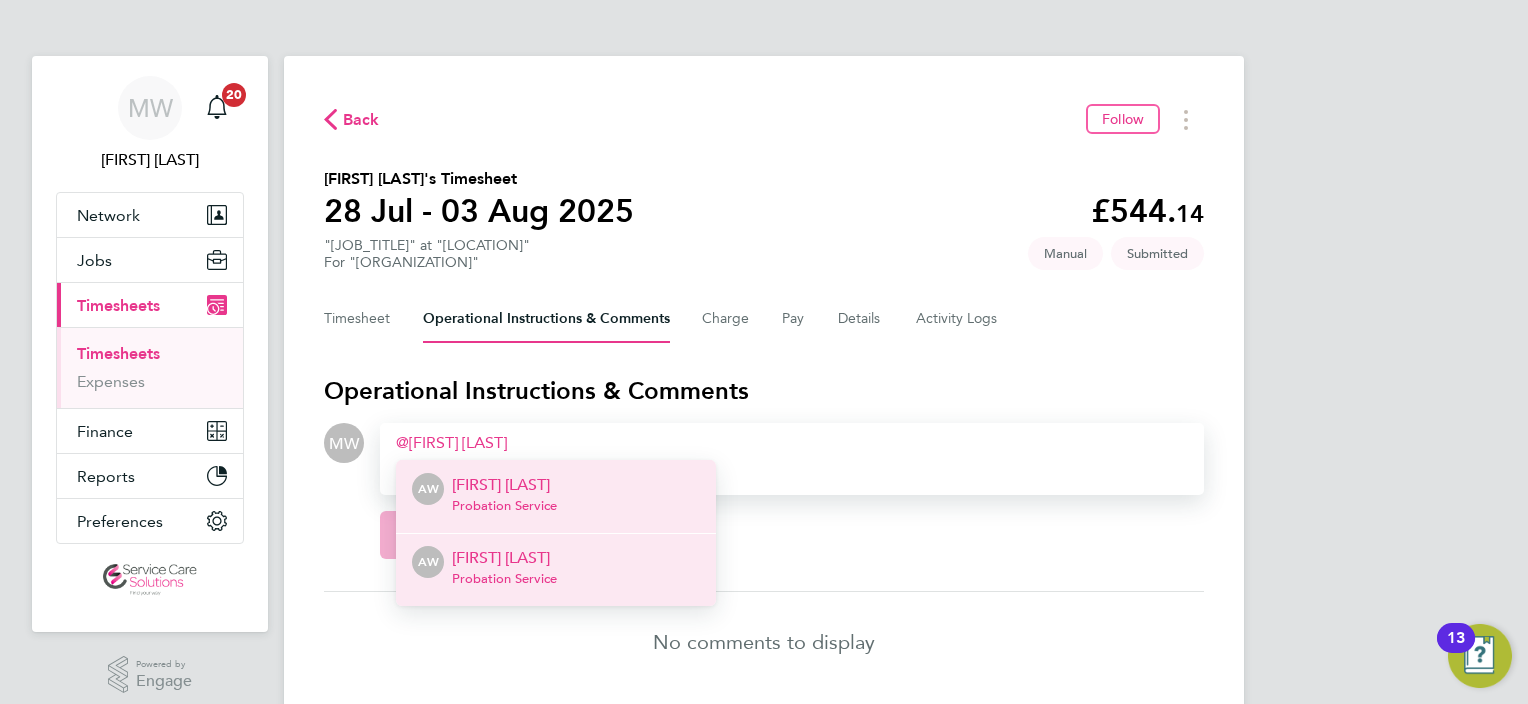 click on "AW   Andrew Wood      Probation Service" at bounding box center [556, 569] 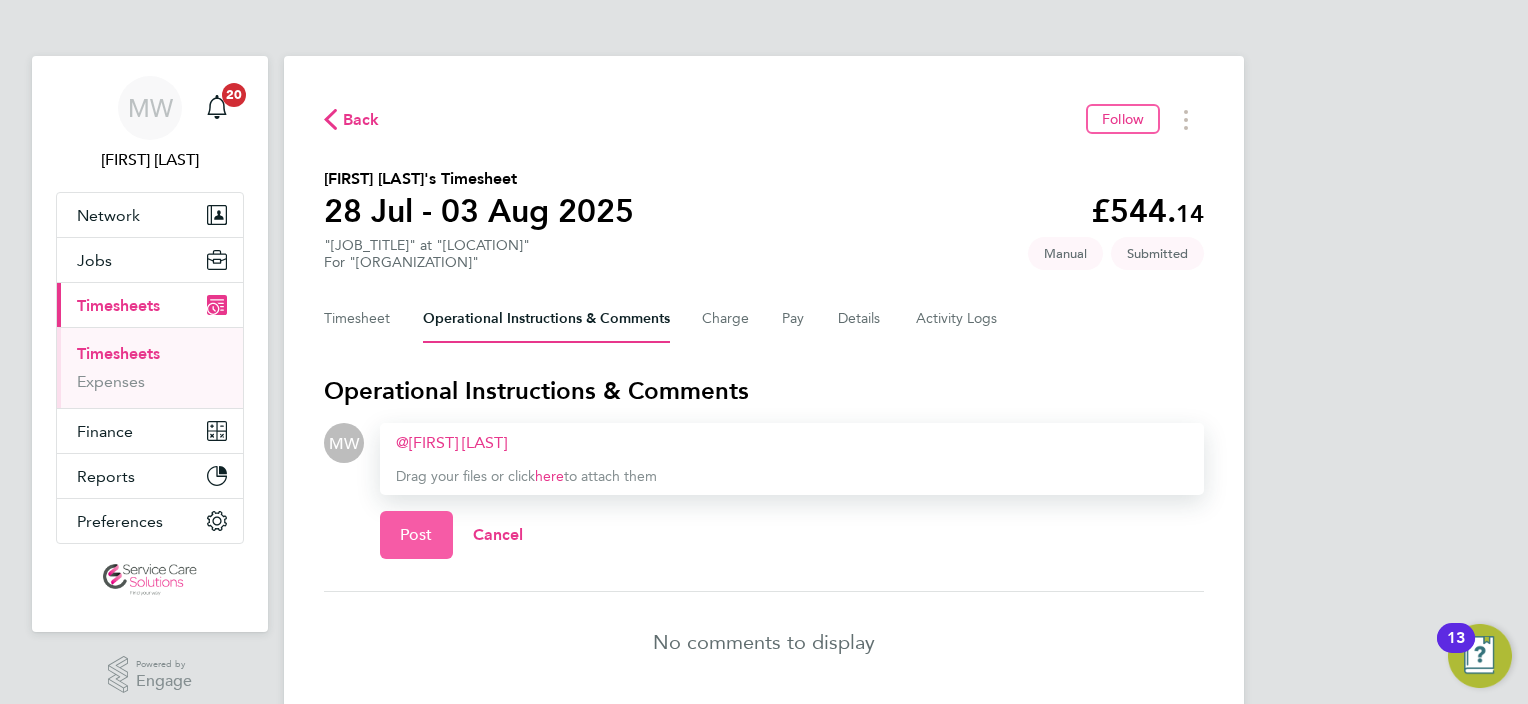 click on "Post" 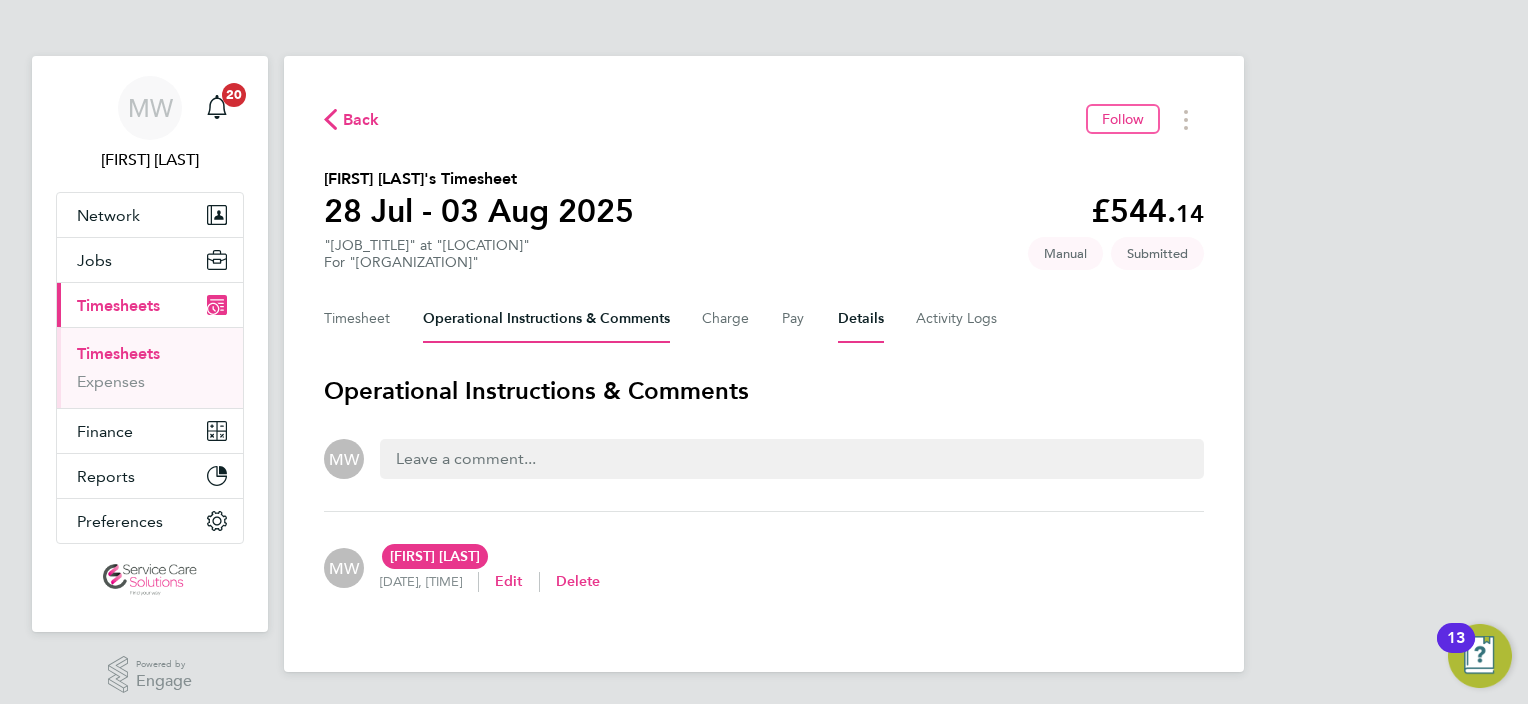 click on "Details" at bounding box center (861, 319) 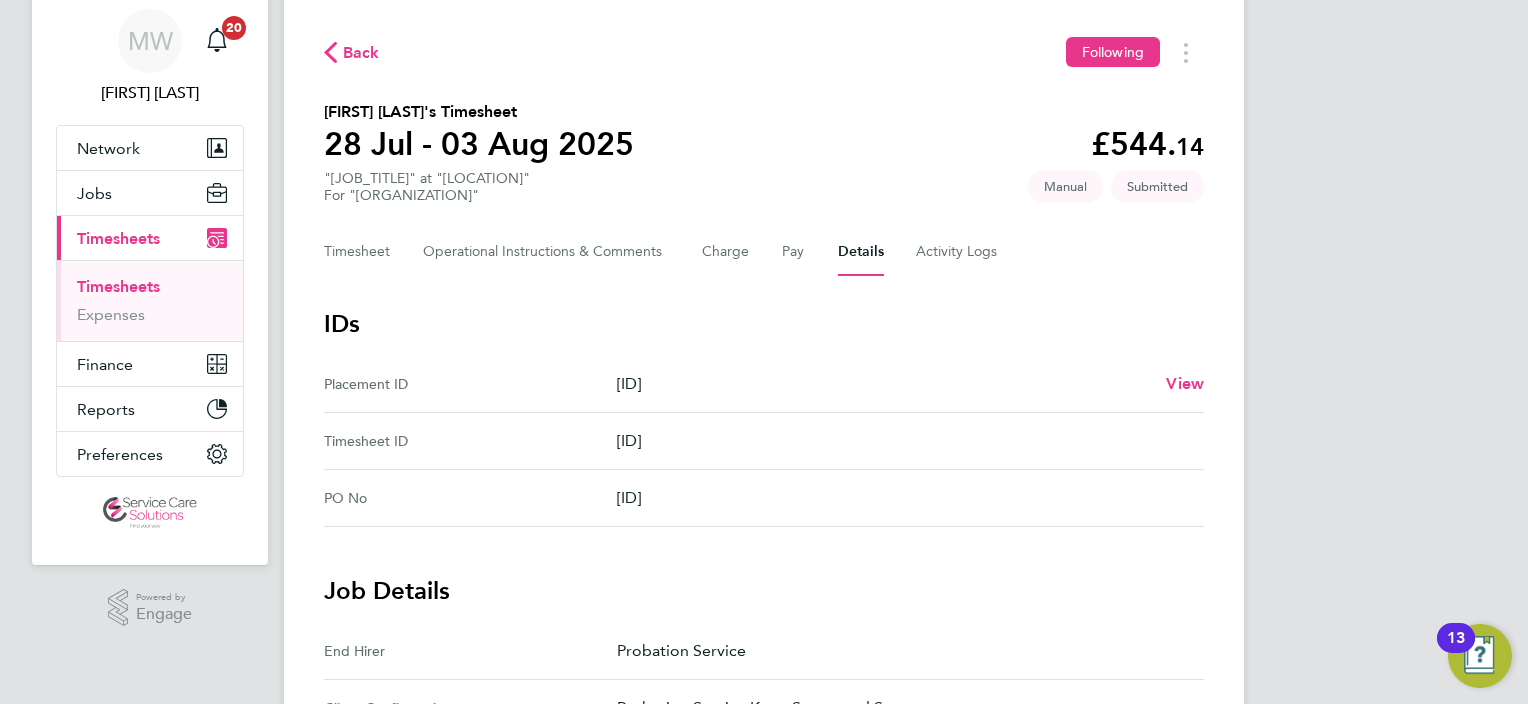 scroll, scrollTop: 0, scrollLeft: 0, axis: both 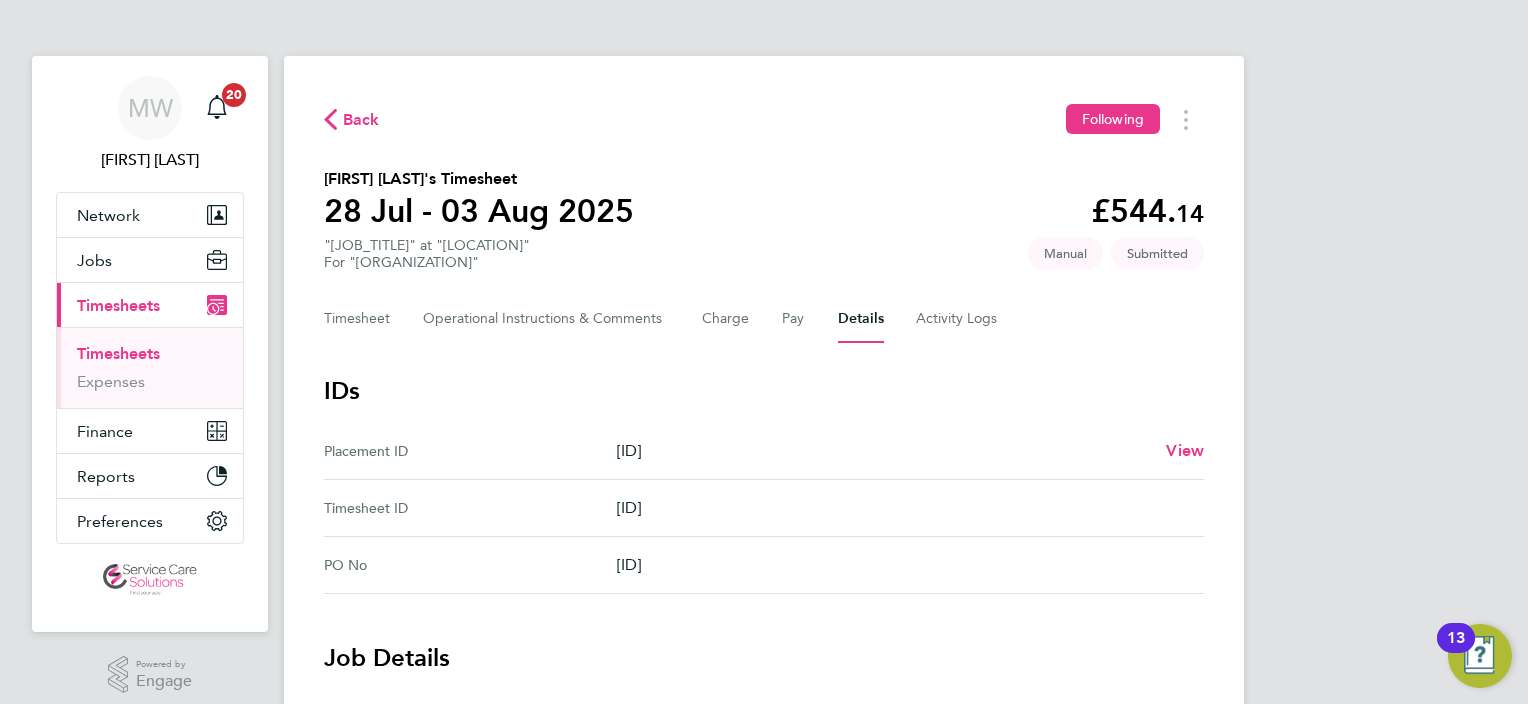 click on "Back  Following
Mark Pattison's Timesheet   28 Jul - 03 Aug 2025   £544. 14  "Probation Officer" at "Chatham Office"  For "Probation Service Kent, Surrey and Sussex"  Submitted   Manual   Timesheet   Operational Instructions & Comments   Charge   Pay   Details   Activity Logs   IDs   Placement ID   P248341   View   Timesheet ID   TS1796210   PO No   21070857026   Job Details   End Hirer   Probation Service   Client Configuration   Probation Service Kent, Surrey and Sussex   Vendor   Service Care Solutions Ltd   Site   Chatham Office   View   Position   Probation Officer   View   Worker   Mark Pattison   View   Hiring Manager   Chloe Rooke   Timesheet Approver   Andrew Wood   Edit   Deployment Manager   n/a   Followers (3)
MW   Mark White (You)   -   ·   Service Care Solutions Ltd
AW   Andrew Wood   Probation Service
CR   Chloe Rooke   Probation Service
Add follower" 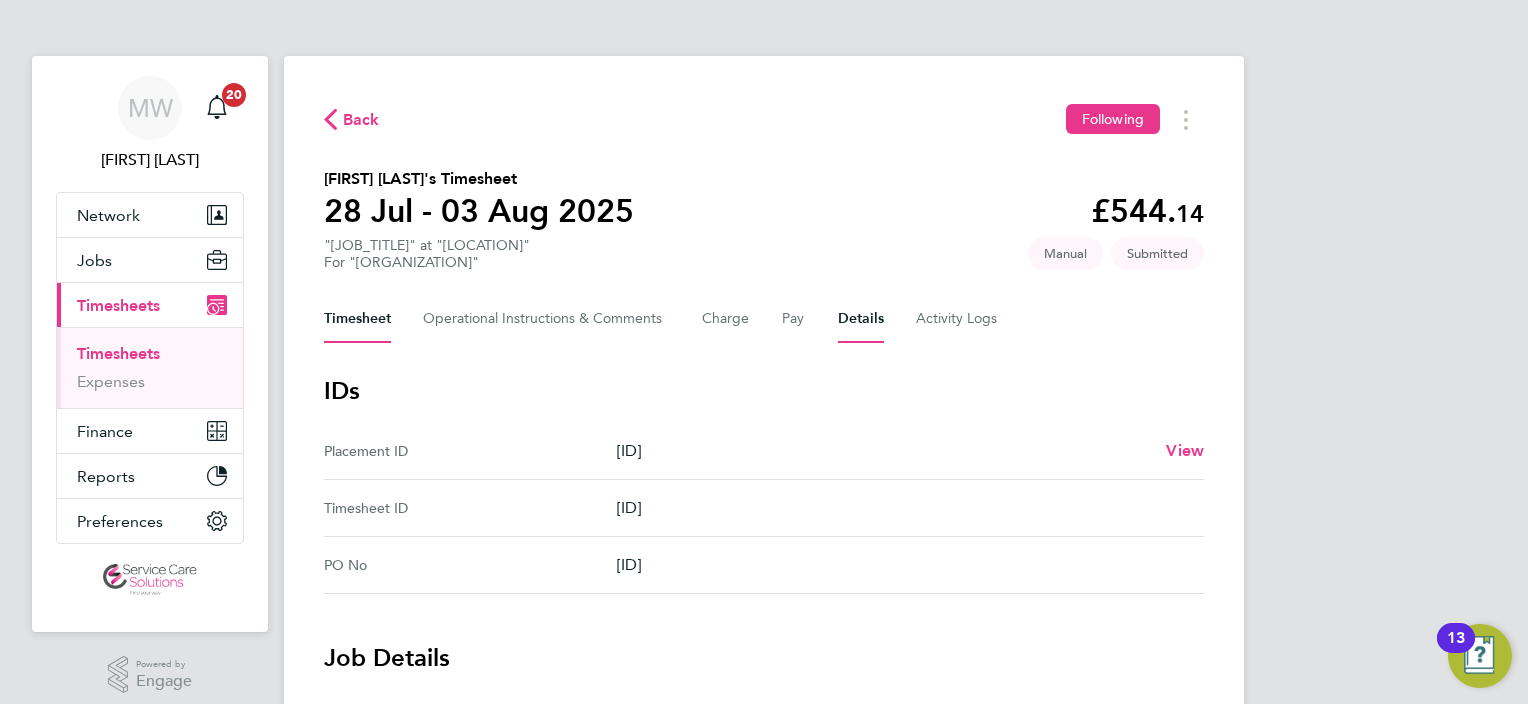 click on "Timesheet" at bounding box center [357, 319] 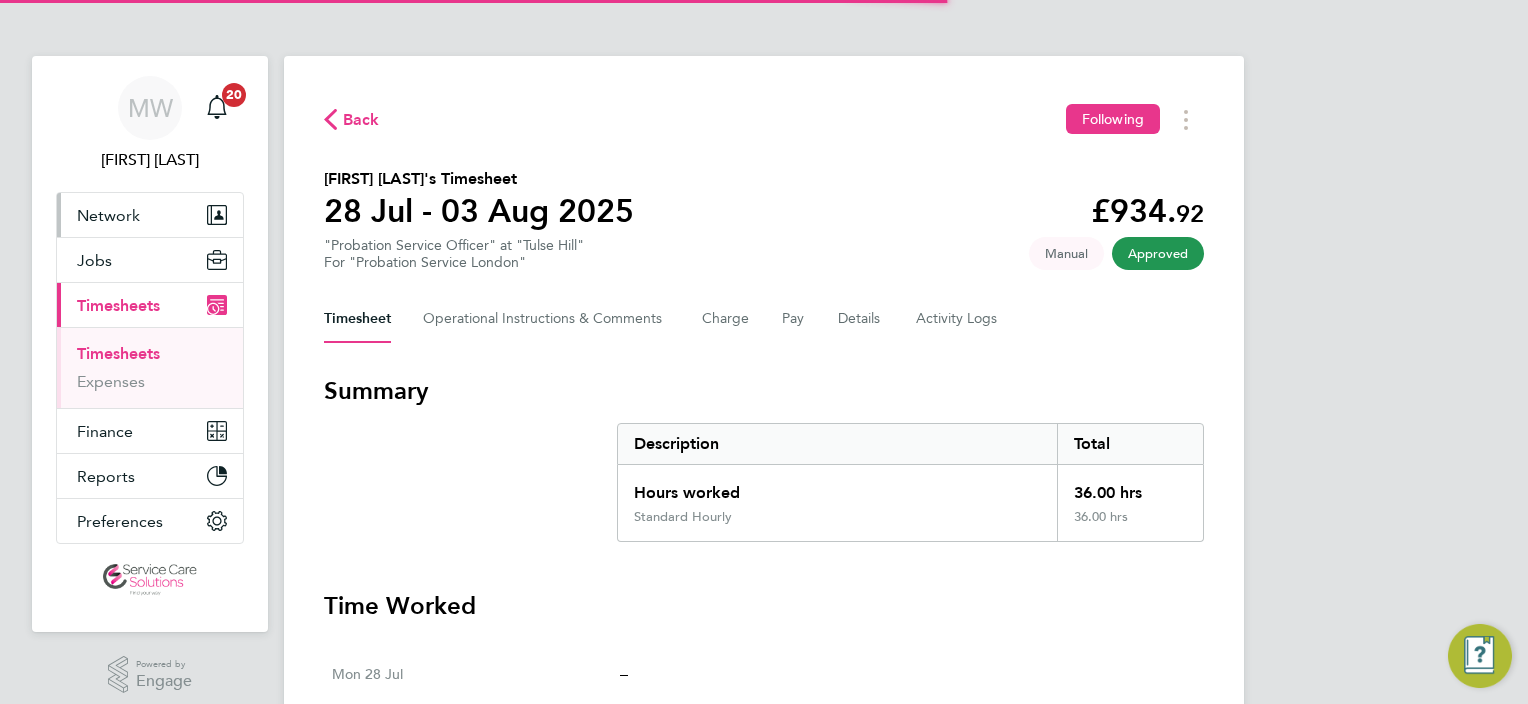 scroll, scrollTop: 0, scrollLeft: 0, axis: both 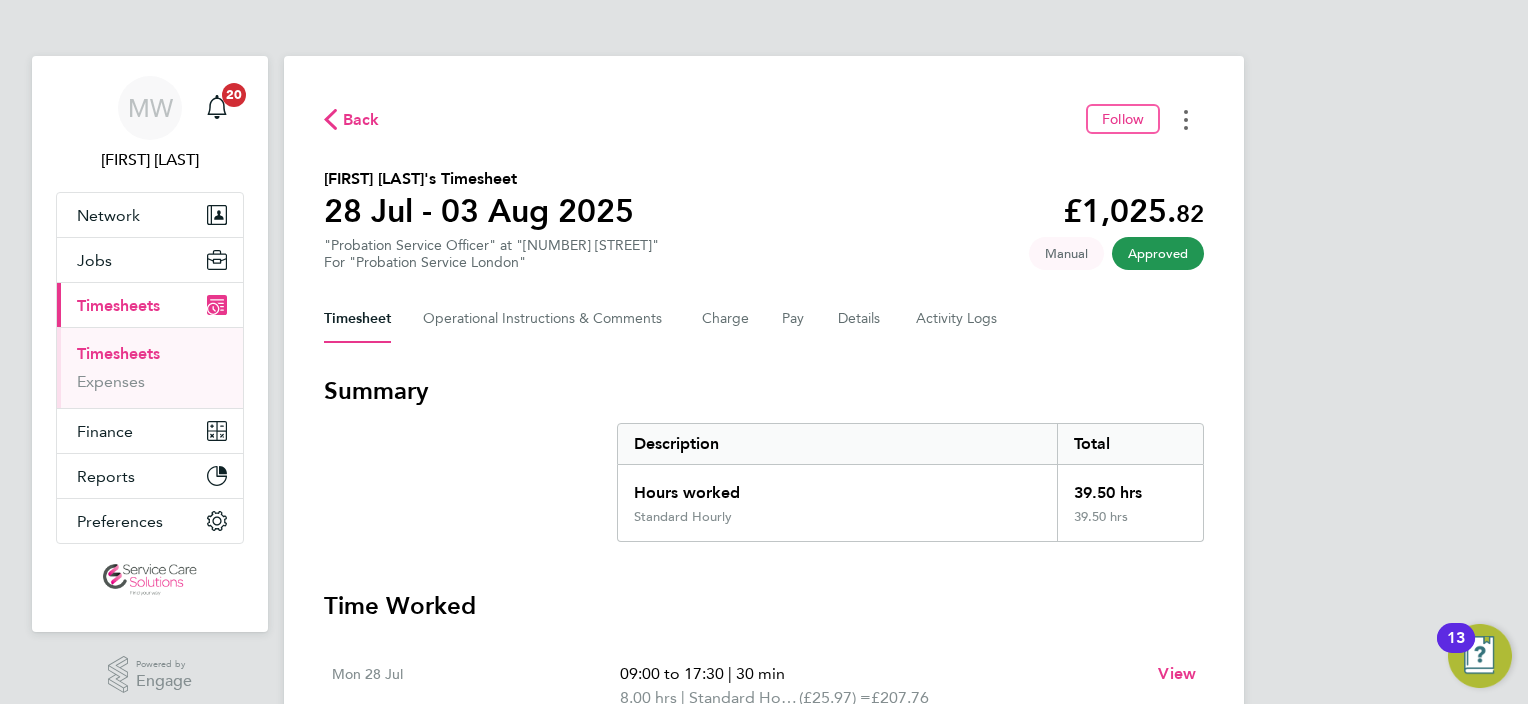 click at bounding box center (1186, 119) 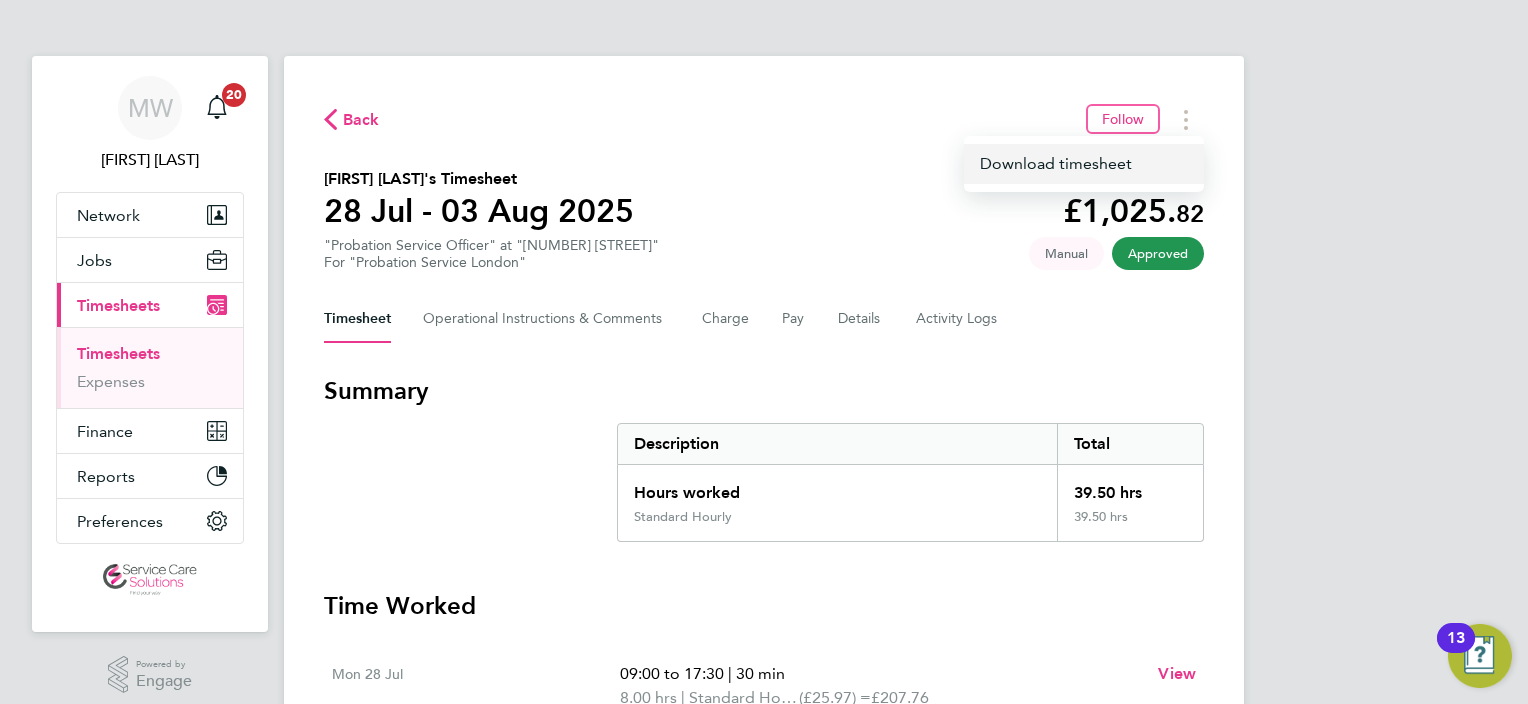 click on "Download timesheet" 